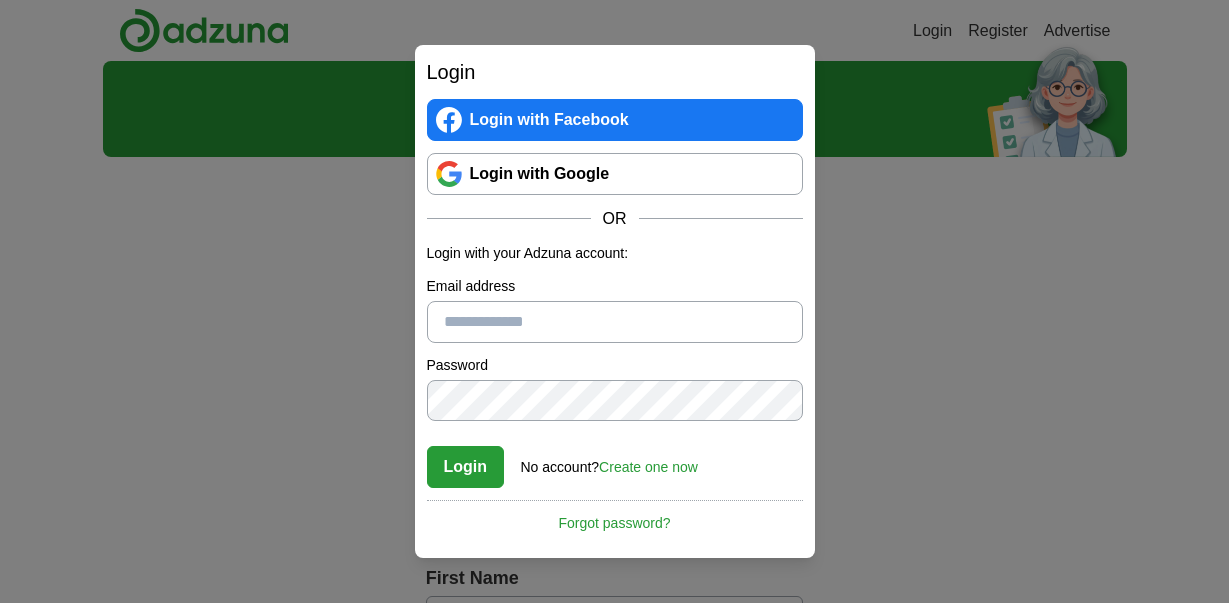 scroll, scrollTop: 0, scrollLeft: 0, axis: both 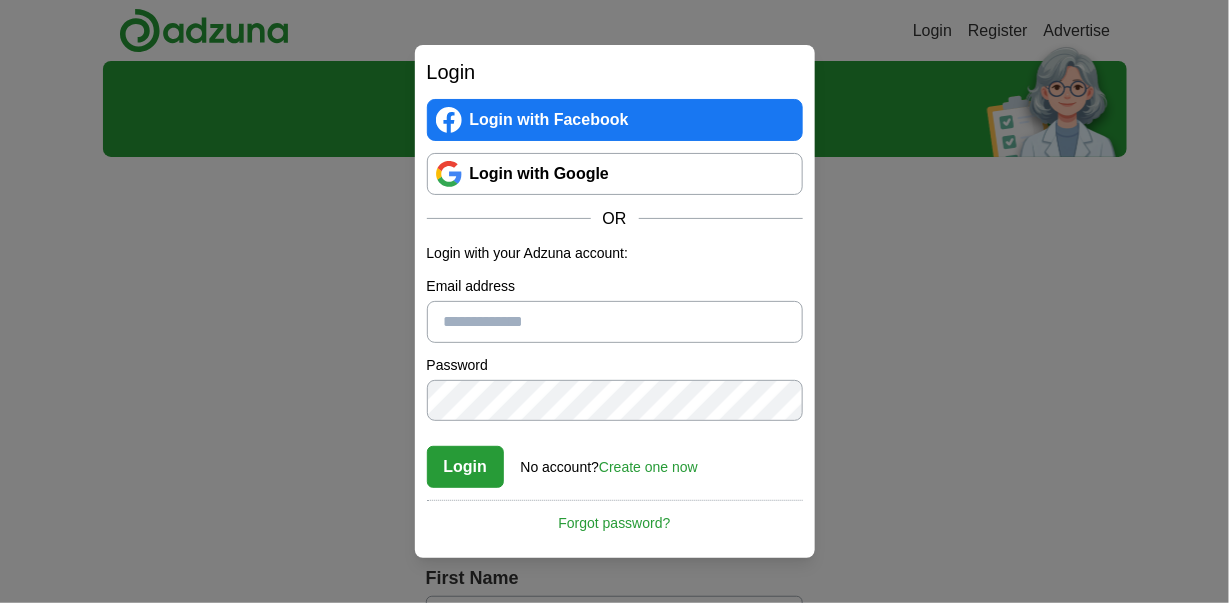 click on "Email address" at bounding box center (615, 322) 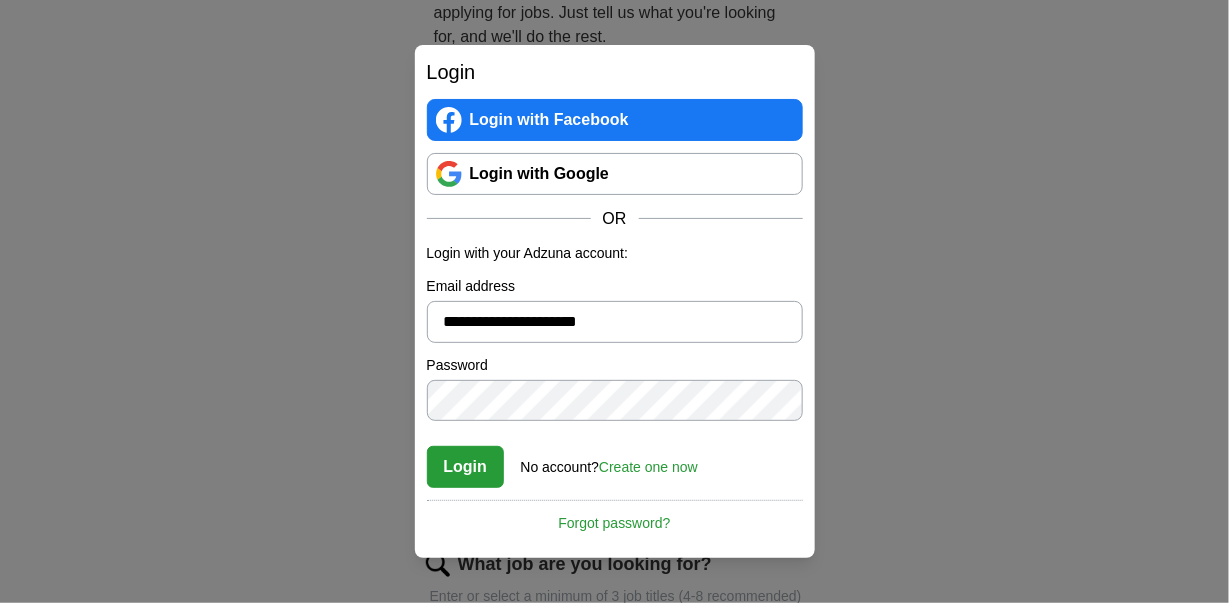 scroll, scrollTop: 233, scrollLeft: 0, axis: vertical 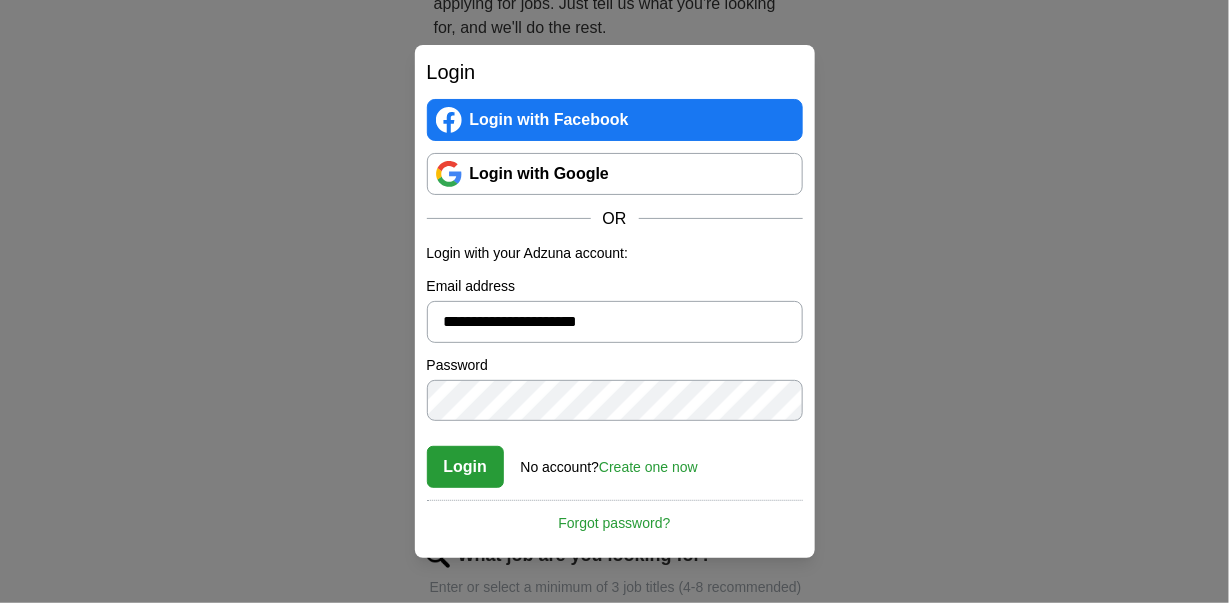 click on "Login" at bounding box center [466, 467] 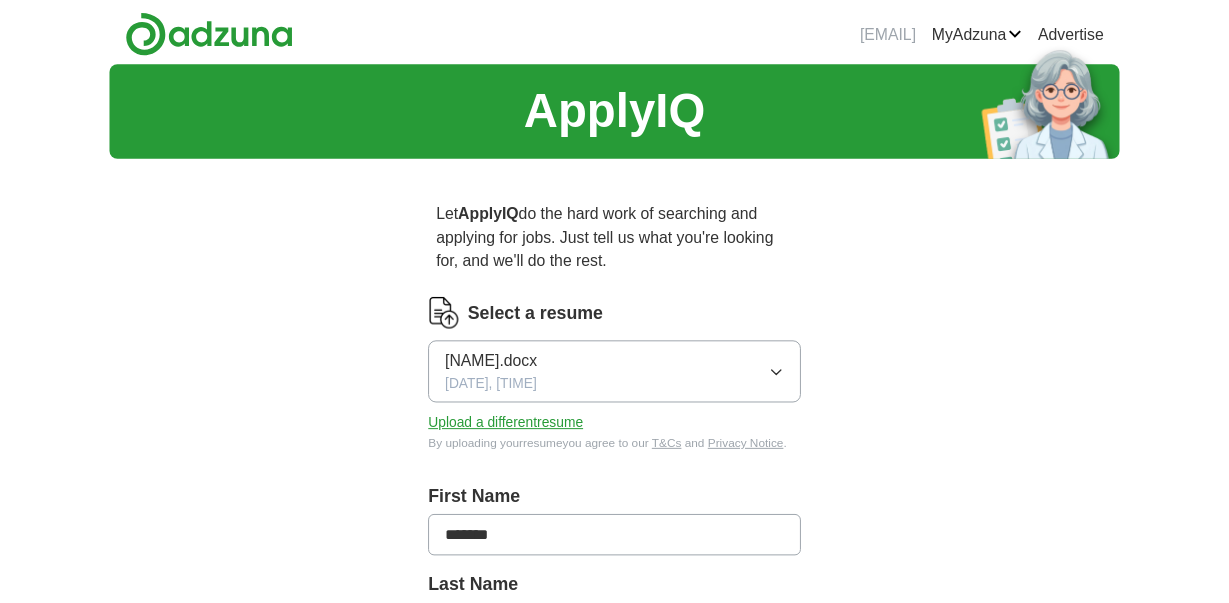 scroll, scrollTop: 222, scrollLeft: 0, axis: vertical 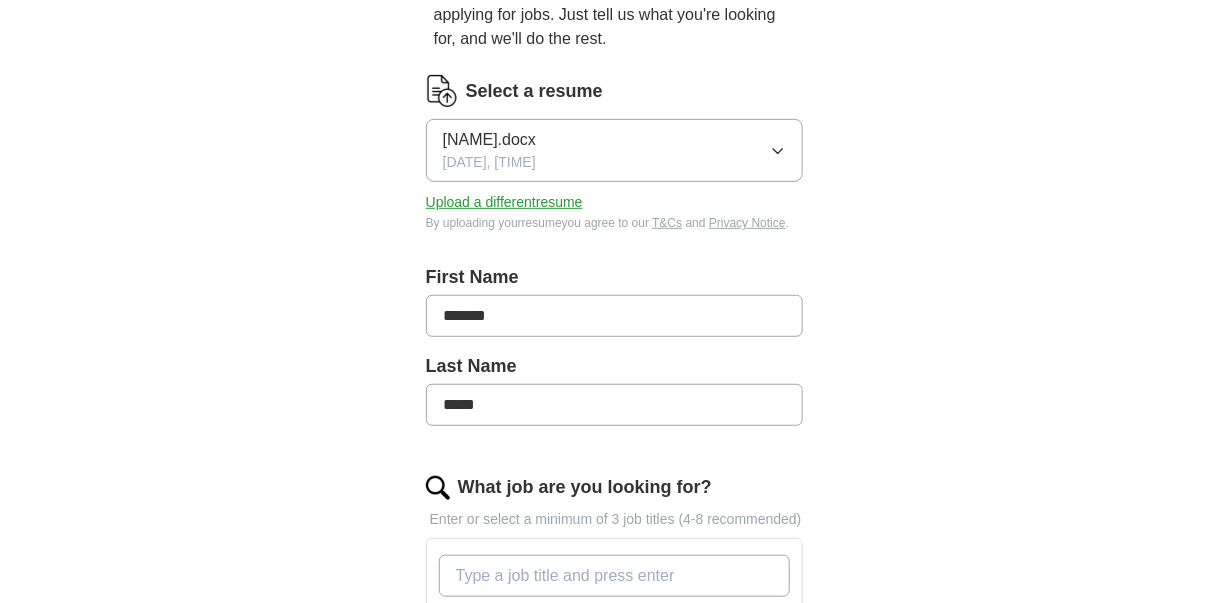 click 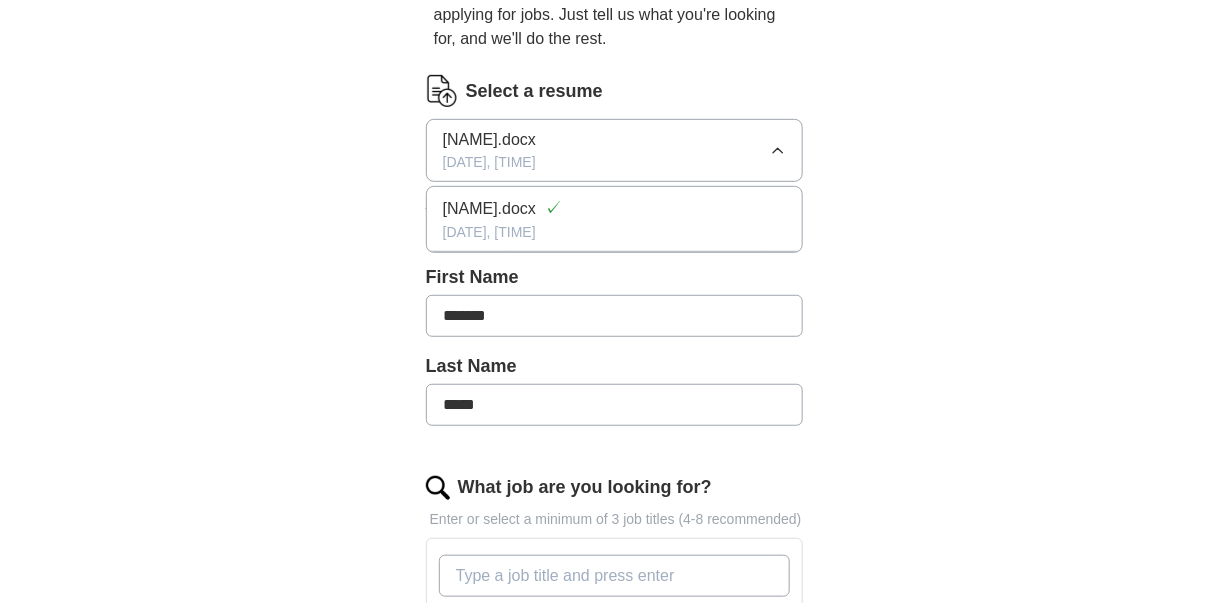 click on "[NAME].docx" at bounding box center (489, 140) 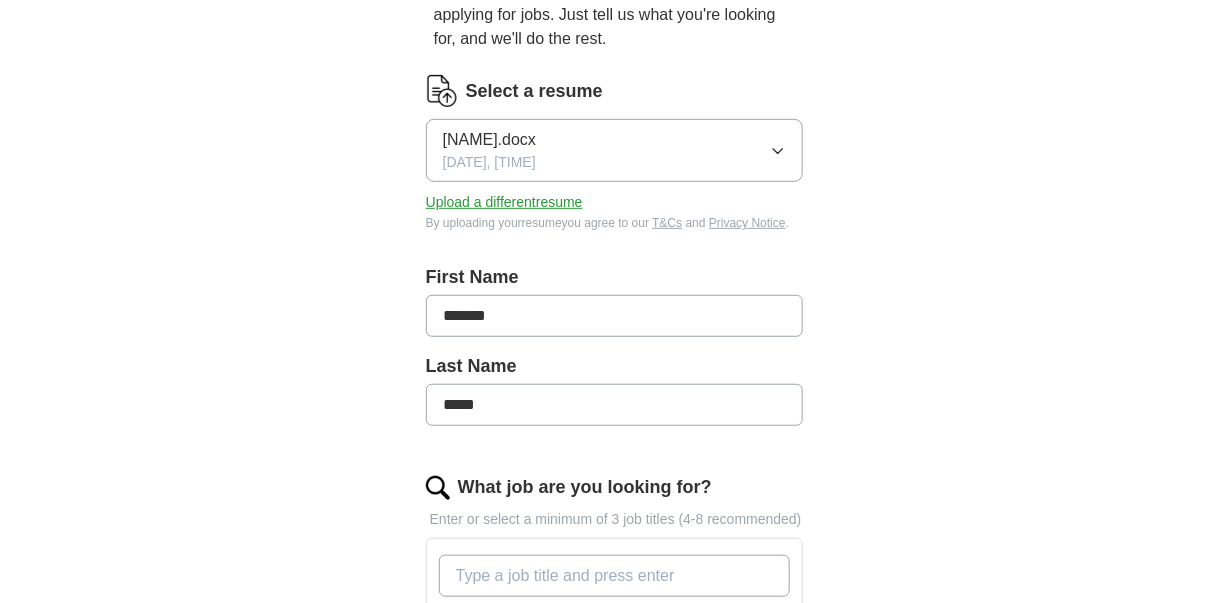 click on "Upload a different  resume" at bounding box center (504, 202) 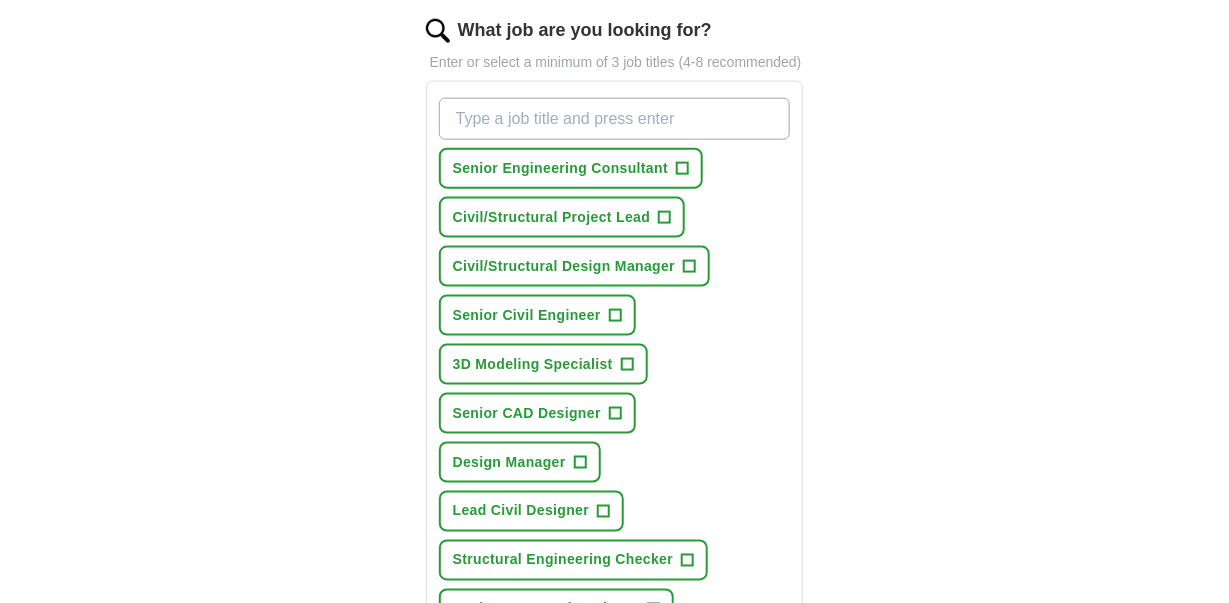 scroll, scrollTop: 689, scrollLeft: 0, axis: vertical 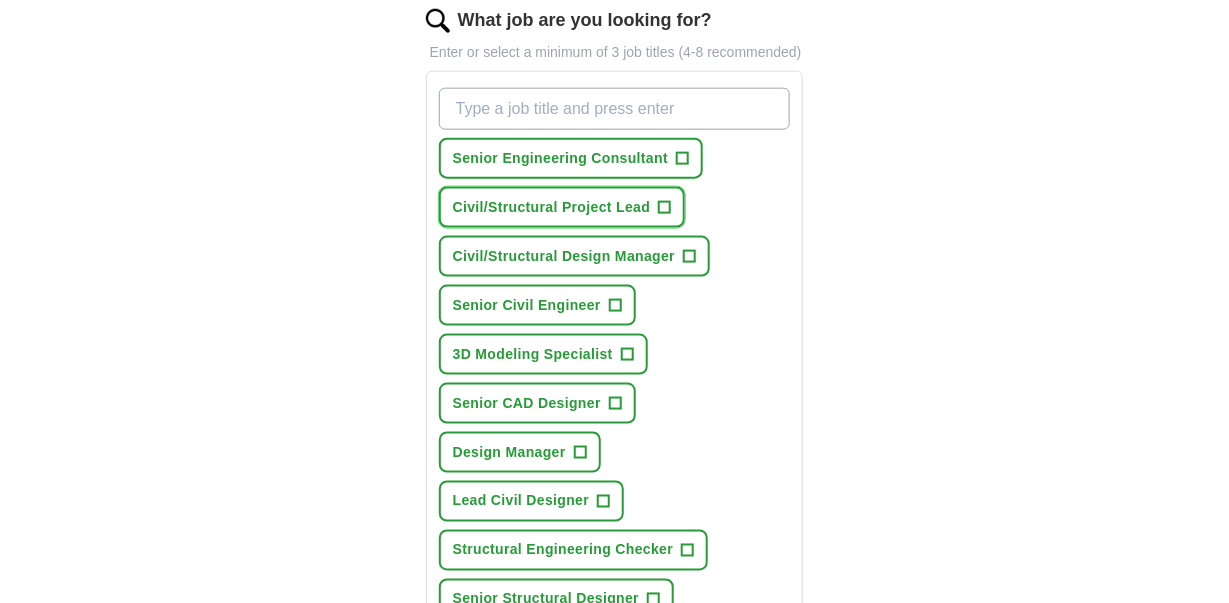 click on "+" at bounding box center (665, 208) 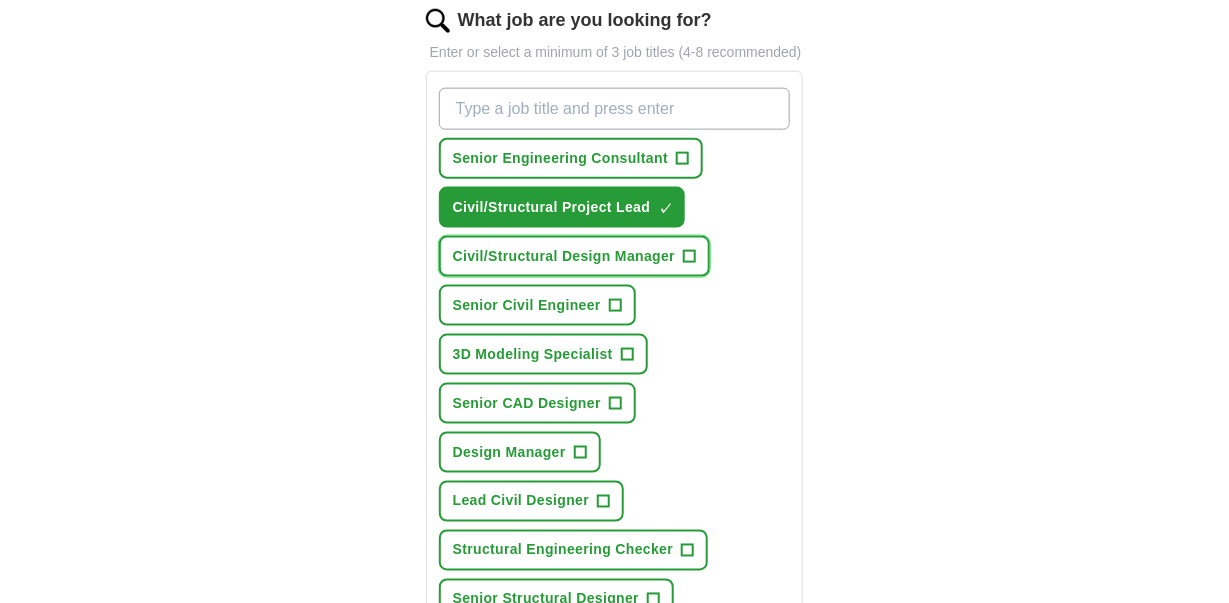 click on "+" at bounding box center [690, 257] 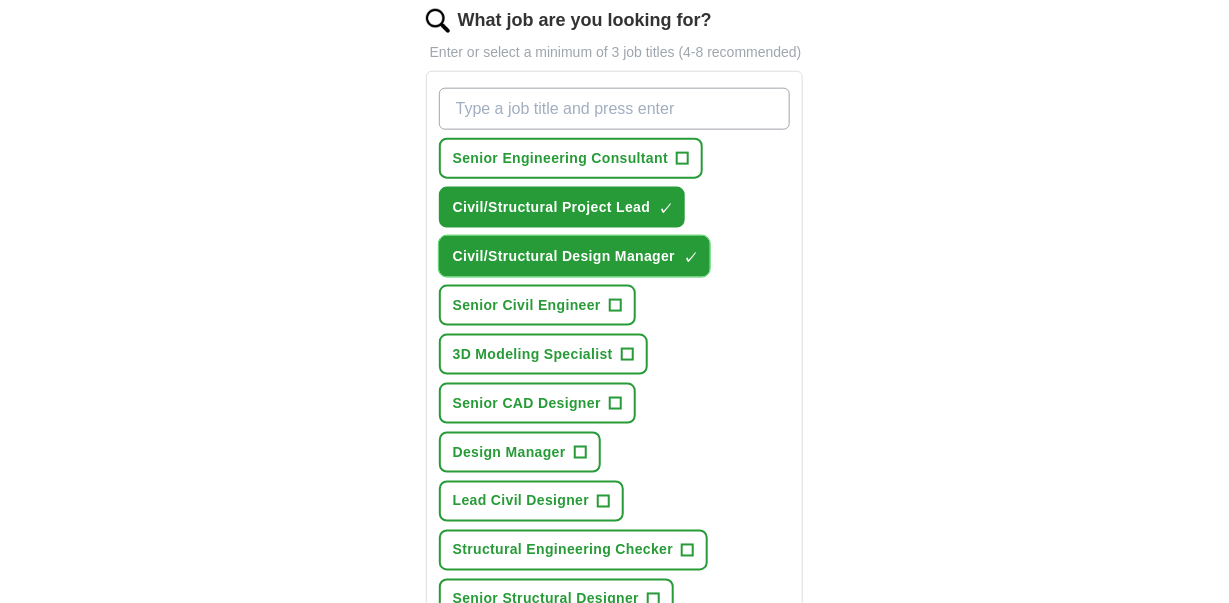 scroll, scrollTop: 922, scrollLeft: 0, axis: vertical 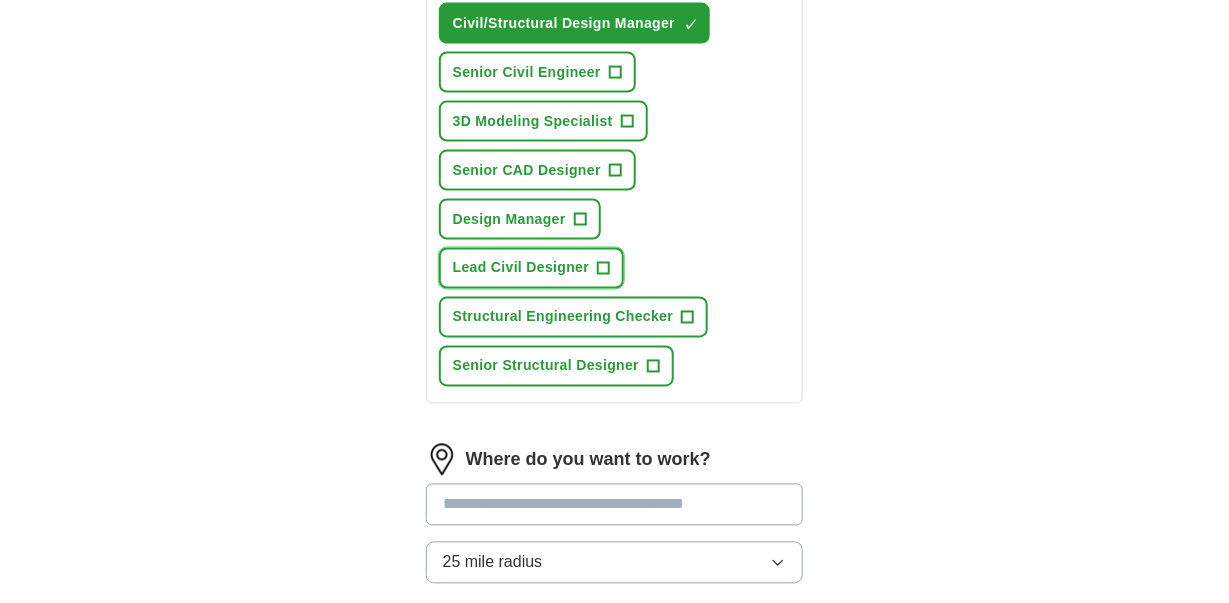 click on "+" at bounding box center [604, 269] 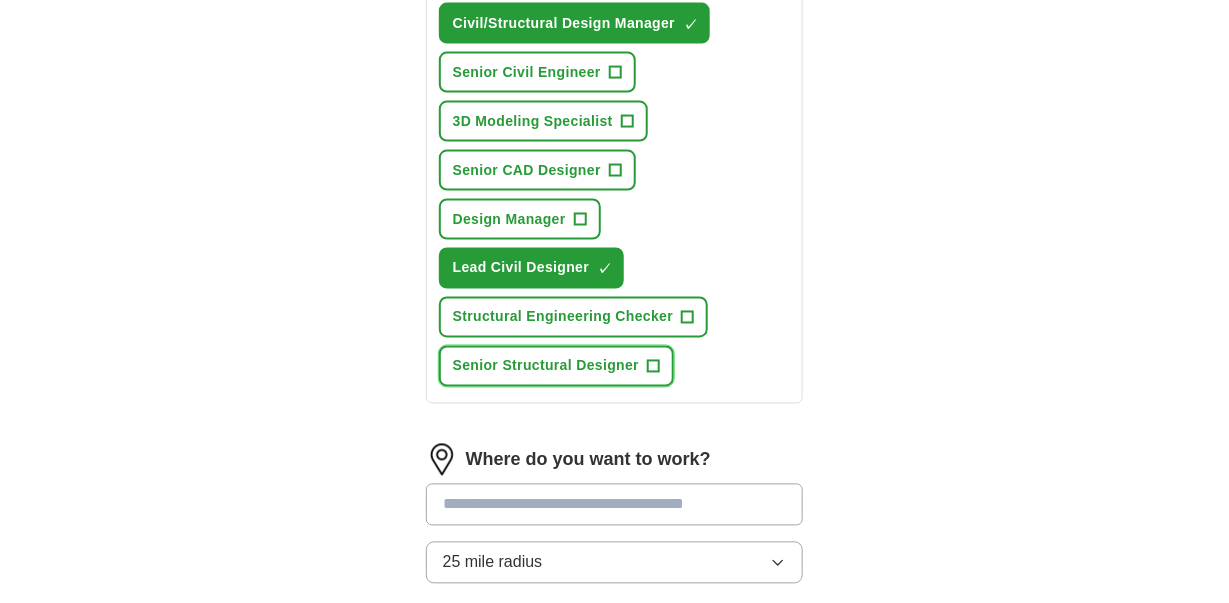 click on "+" at bounding box center (654, 367) 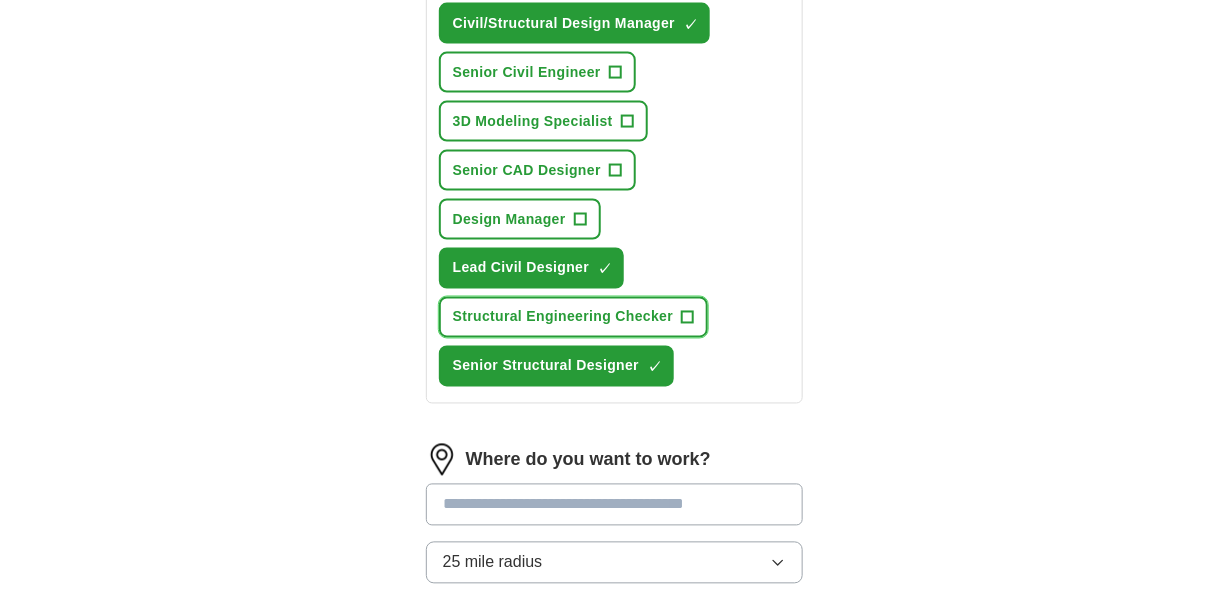 click on "+" at bounding box center [688, 318] 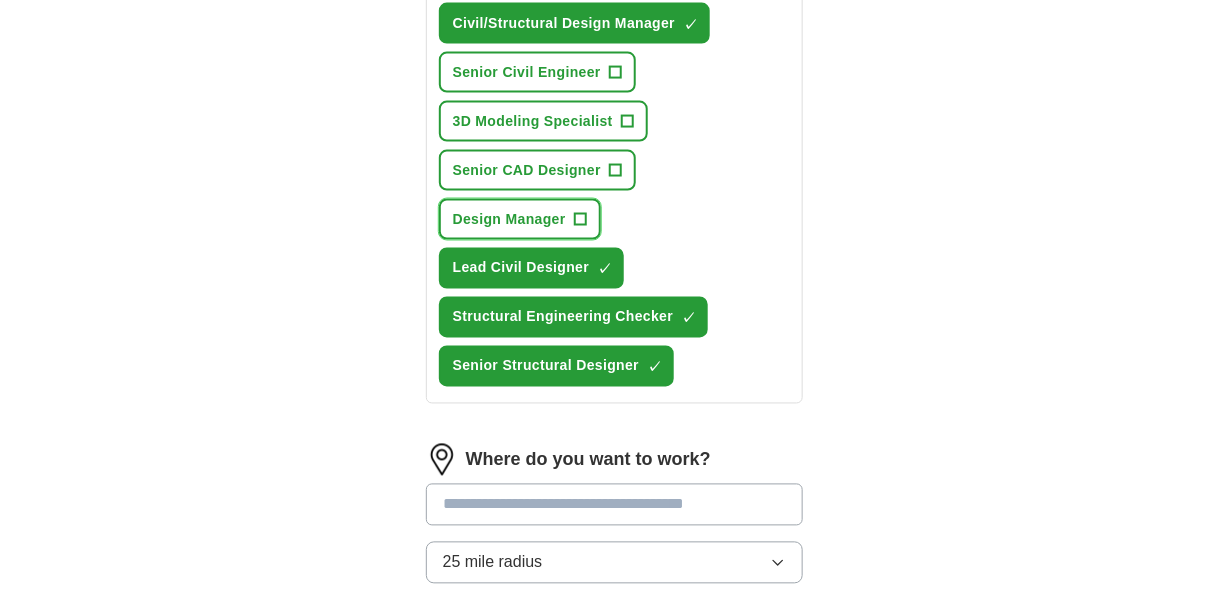 click on "+" at bounding box center [580, 220] 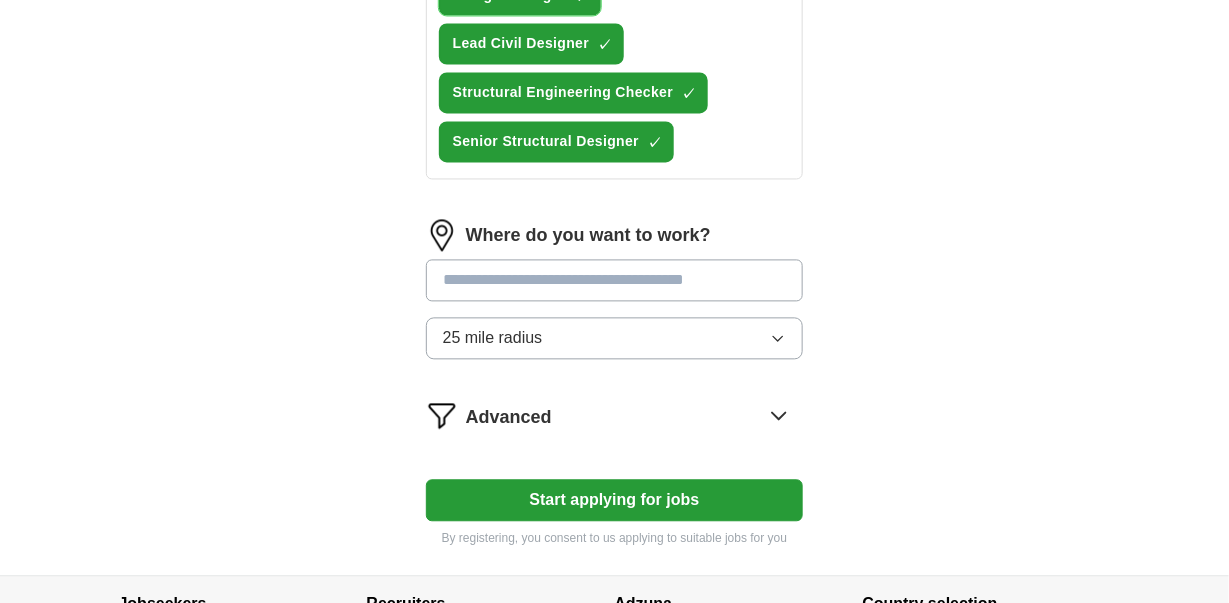 scroll, scrollTop: 1156, scrollLeft: 0, axis: vertical 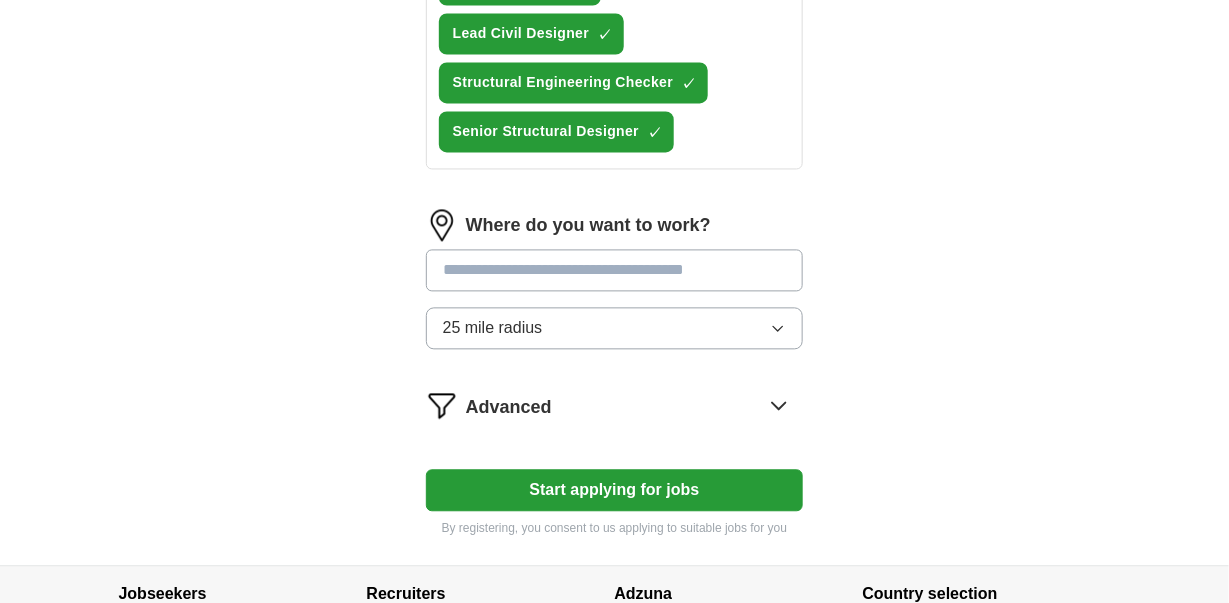 click at bounding box center (615, 271) 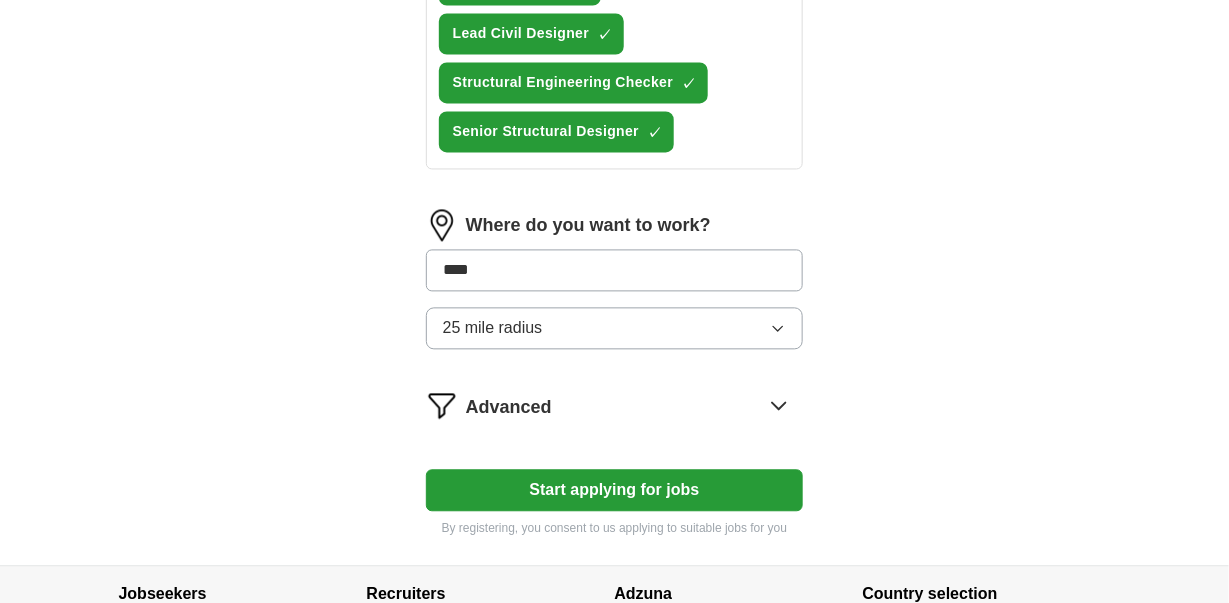 type on "*****" 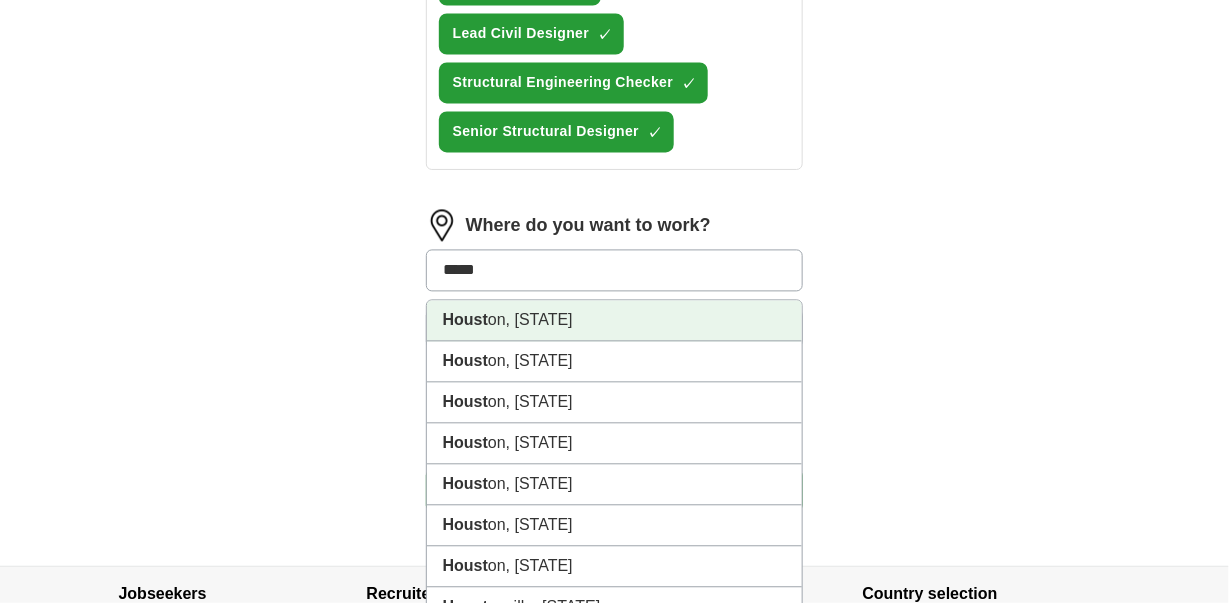 click on "Houst on, [STATE]" at bounding box center [615, 321] 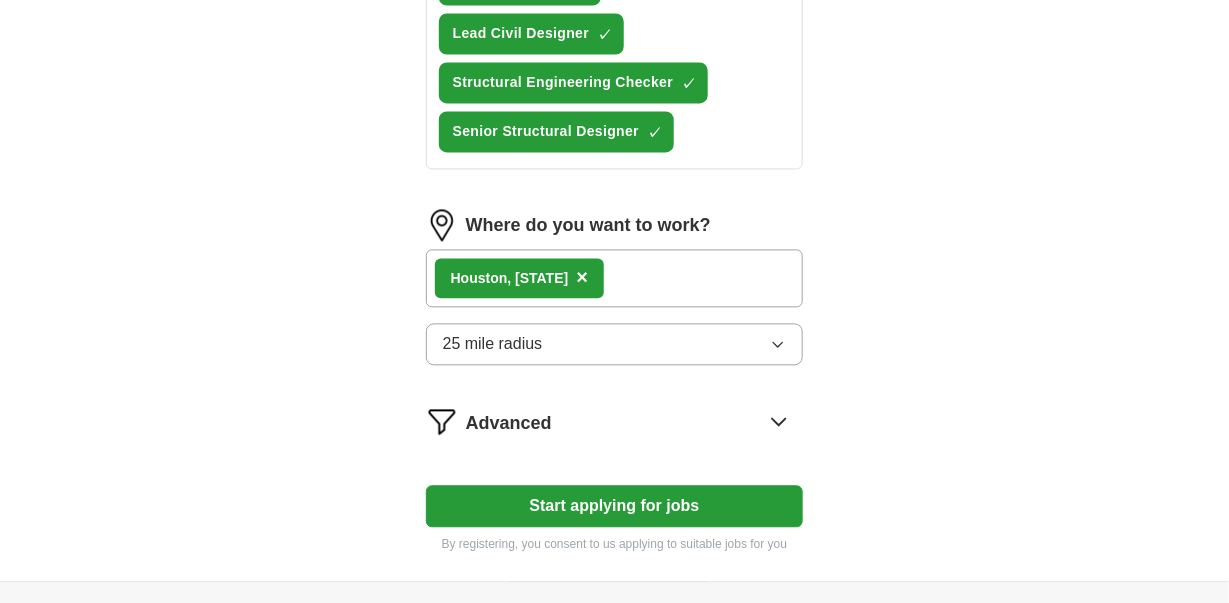 scroll, scrollTop: 1316, scrollLeft: 0, axis: vertical 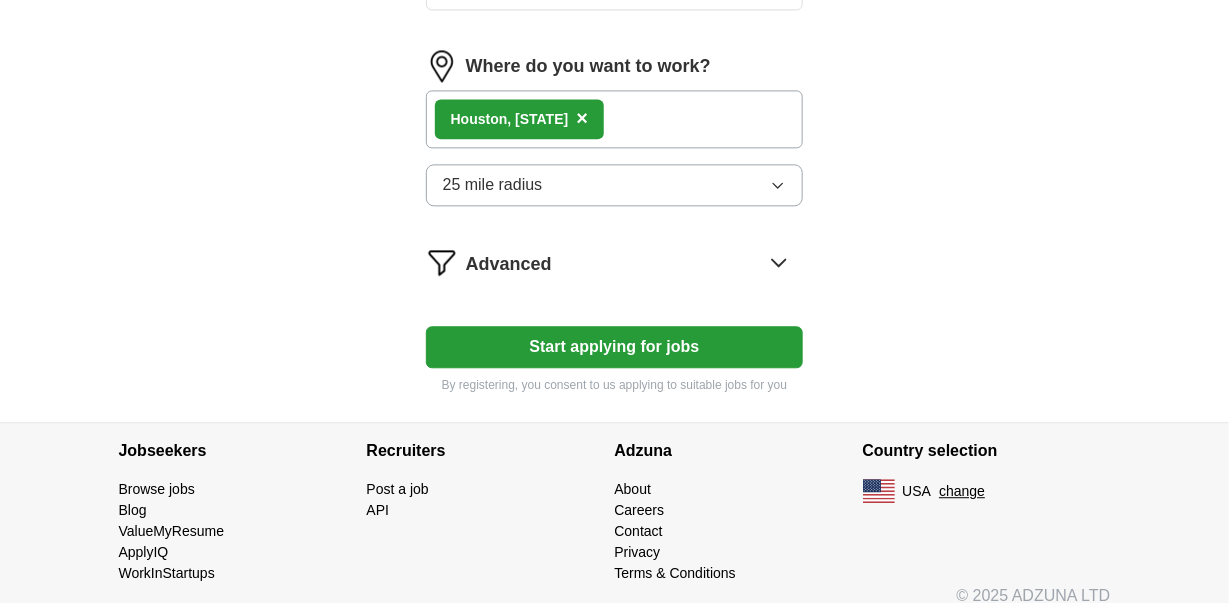 click 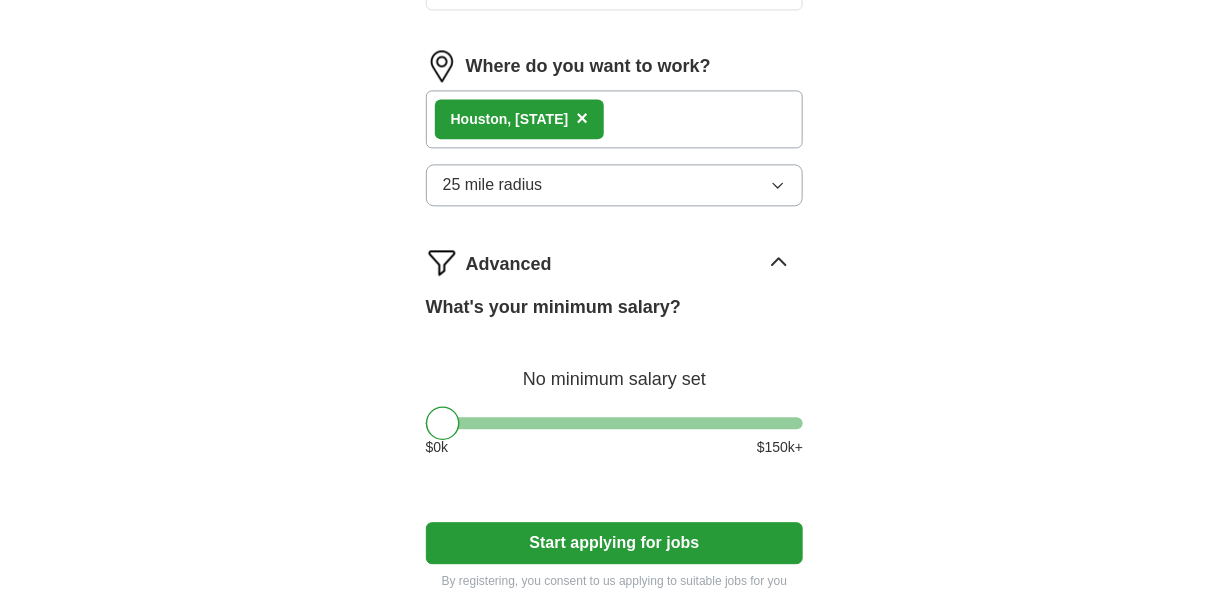scroll, scrollTop: 1512, scrollLeft: 0, axis: vertical 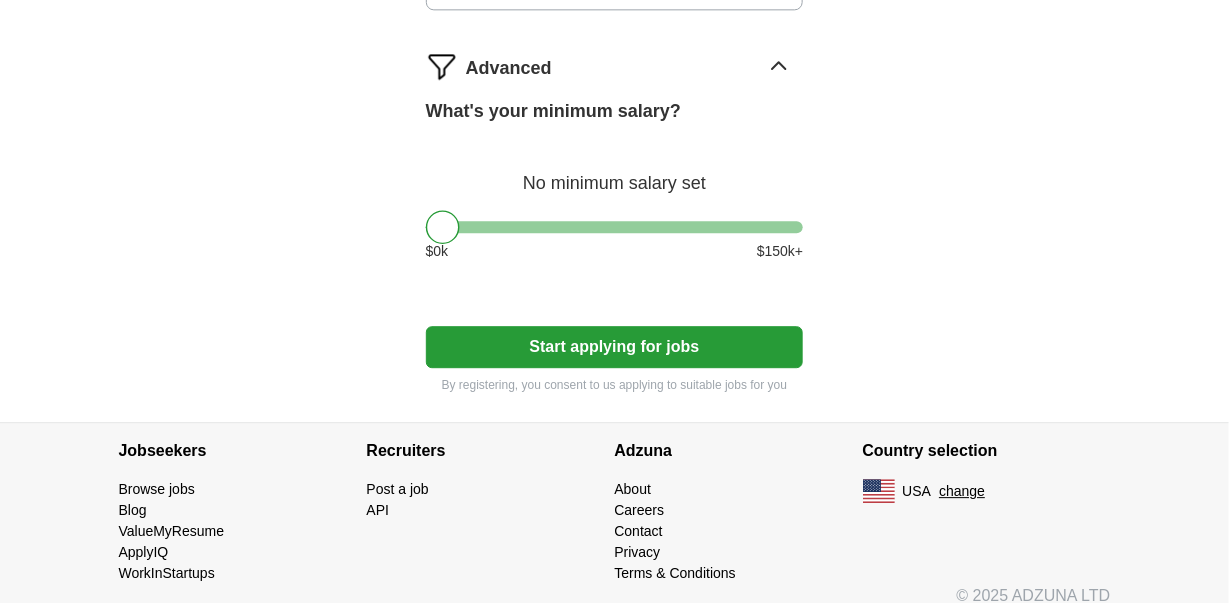 click on "Start applying for jobs" at bounding box center [615, 347] 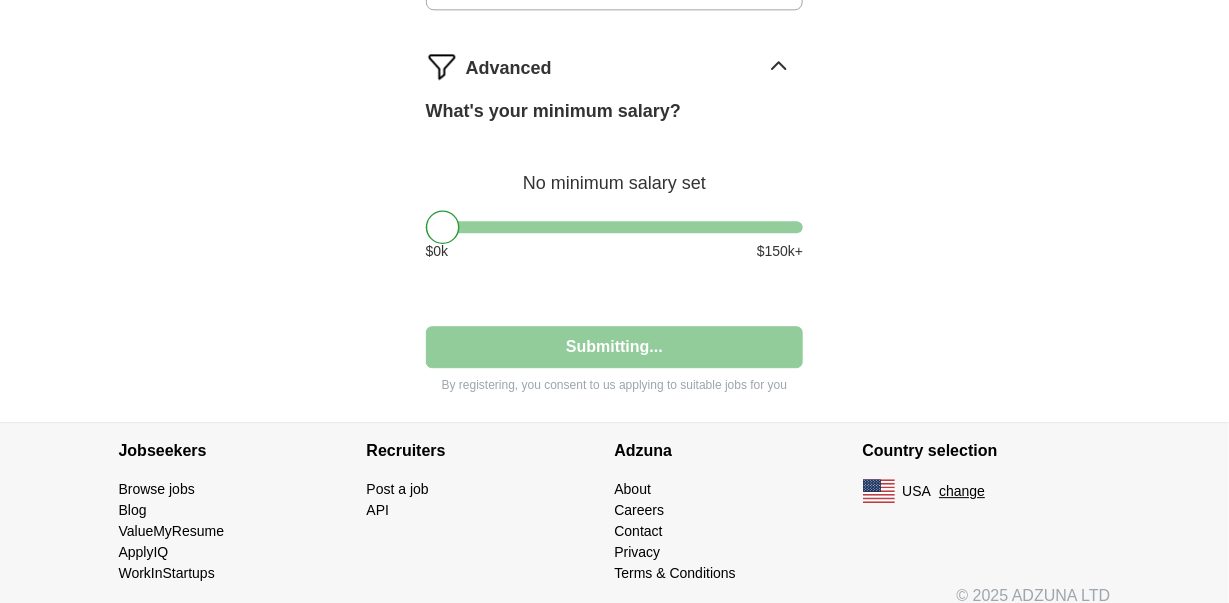 select on "**" 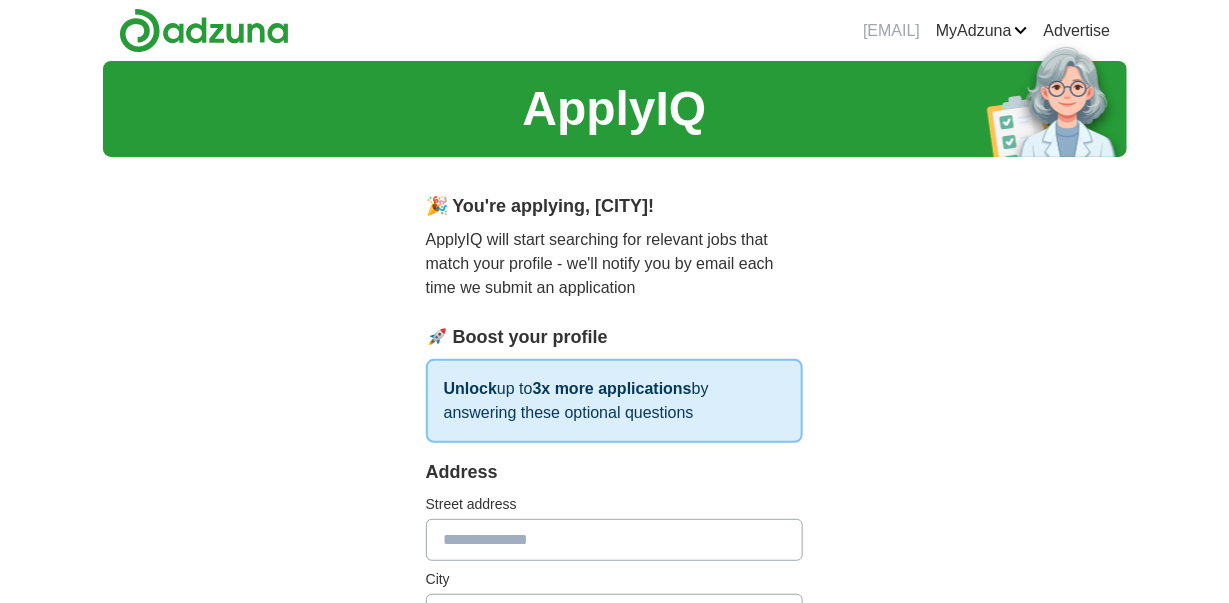 scroll, scrollTop: 233, scrollLeft: 0, axis: vertical 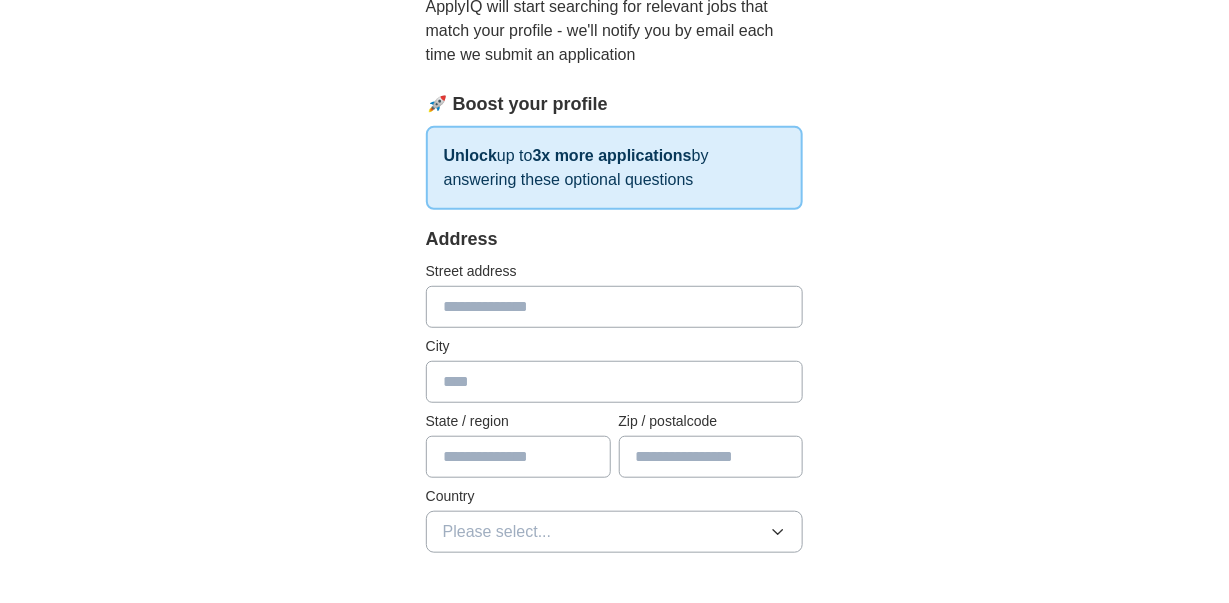 click at bounding box center [615, 307] 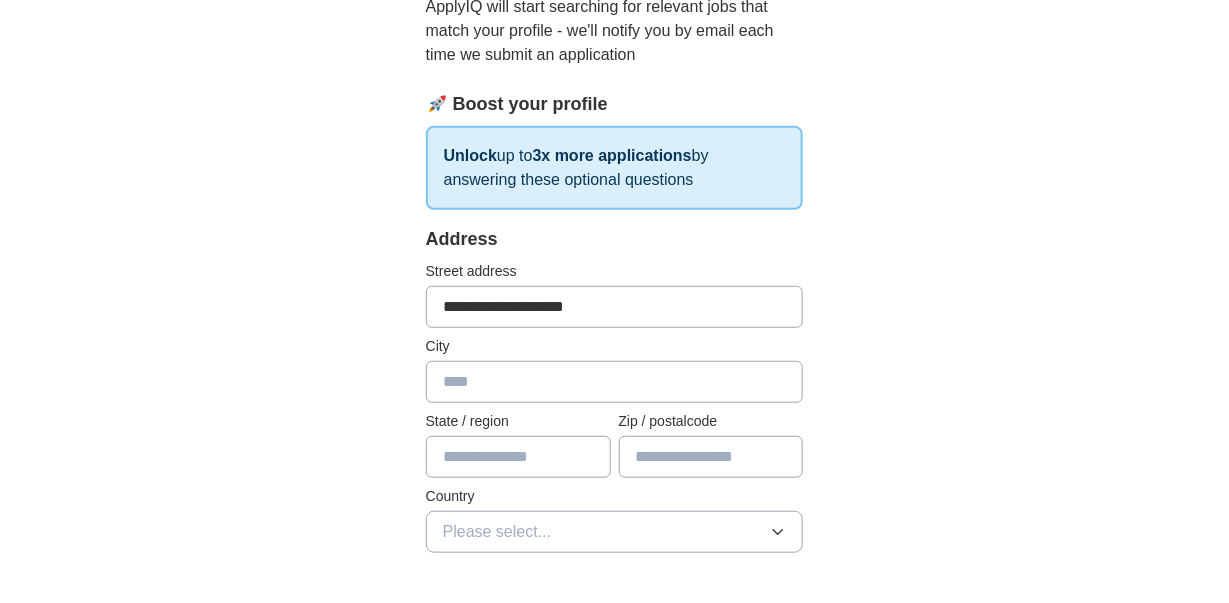 type on "**********" 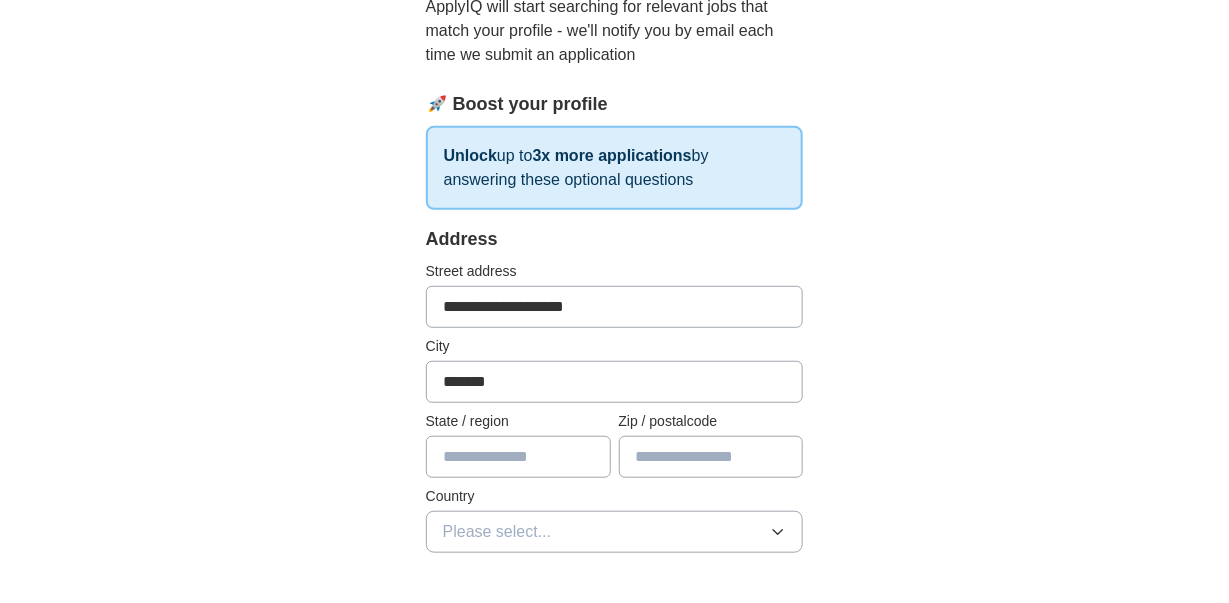 type on "*******" 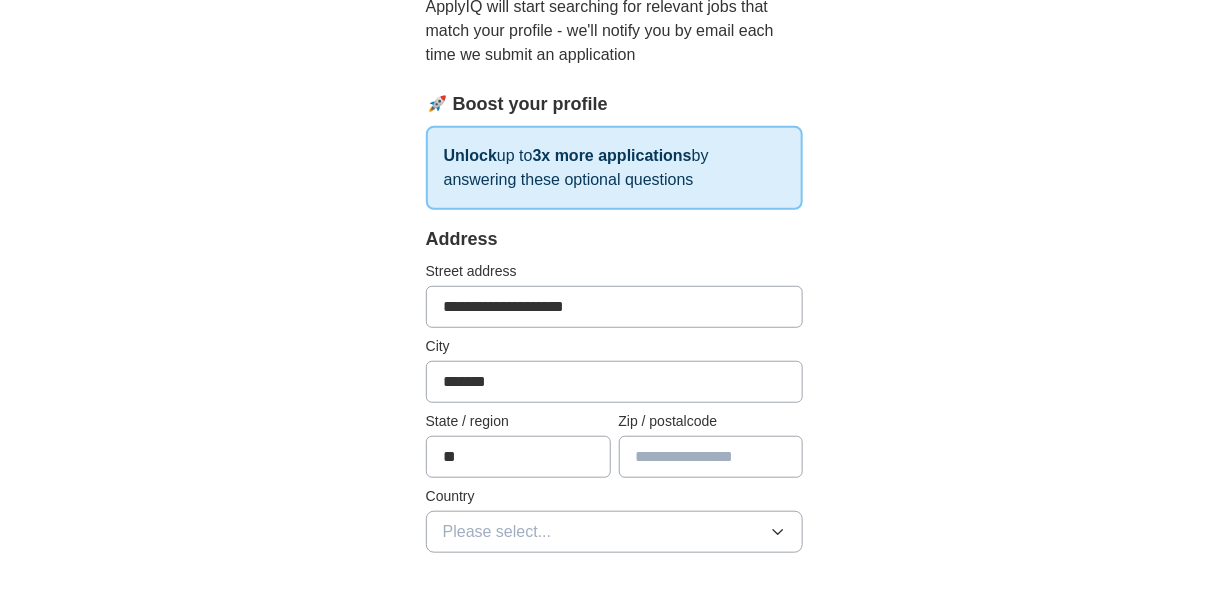 type on "**" 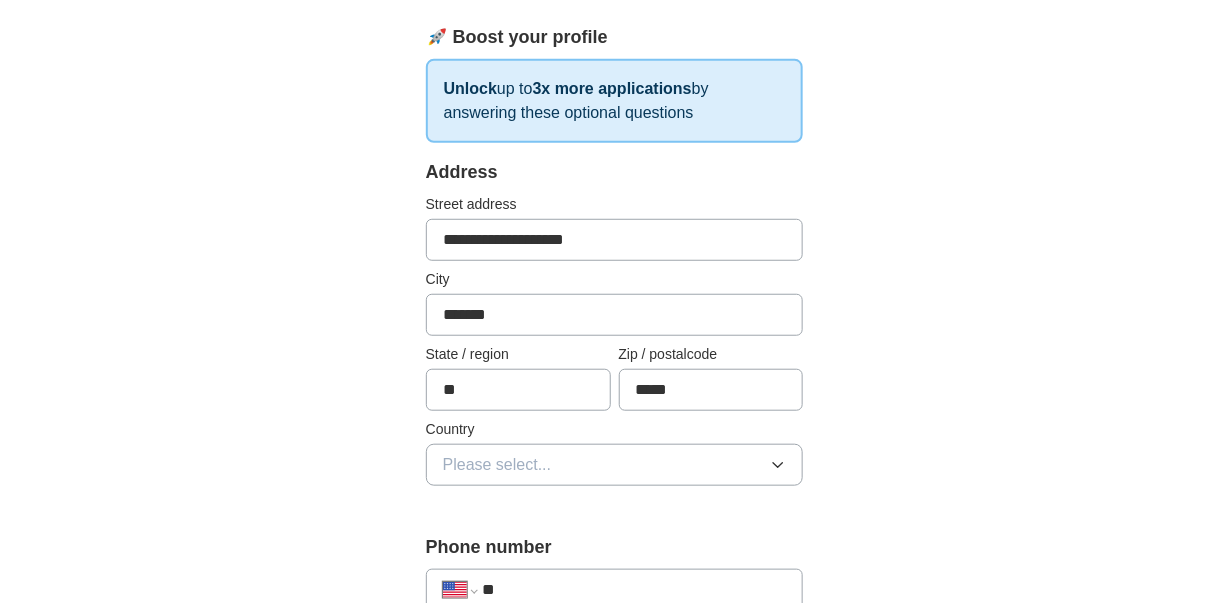 scroll, scrollTop: 466, scrollLeft: 0, axis: vertical 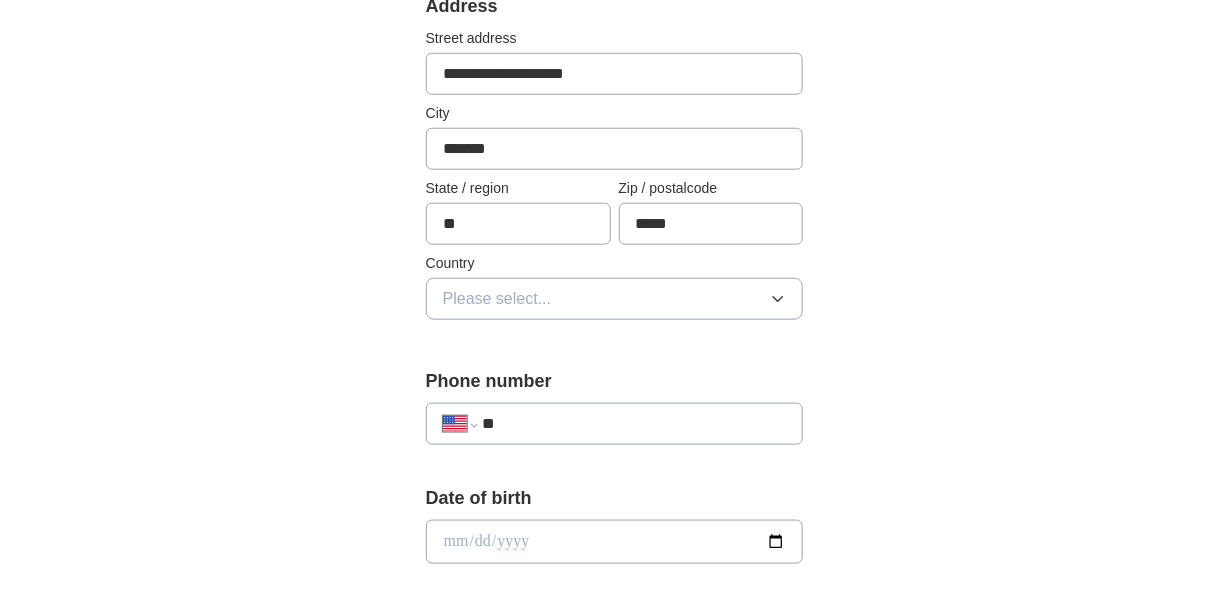 type on "*****" 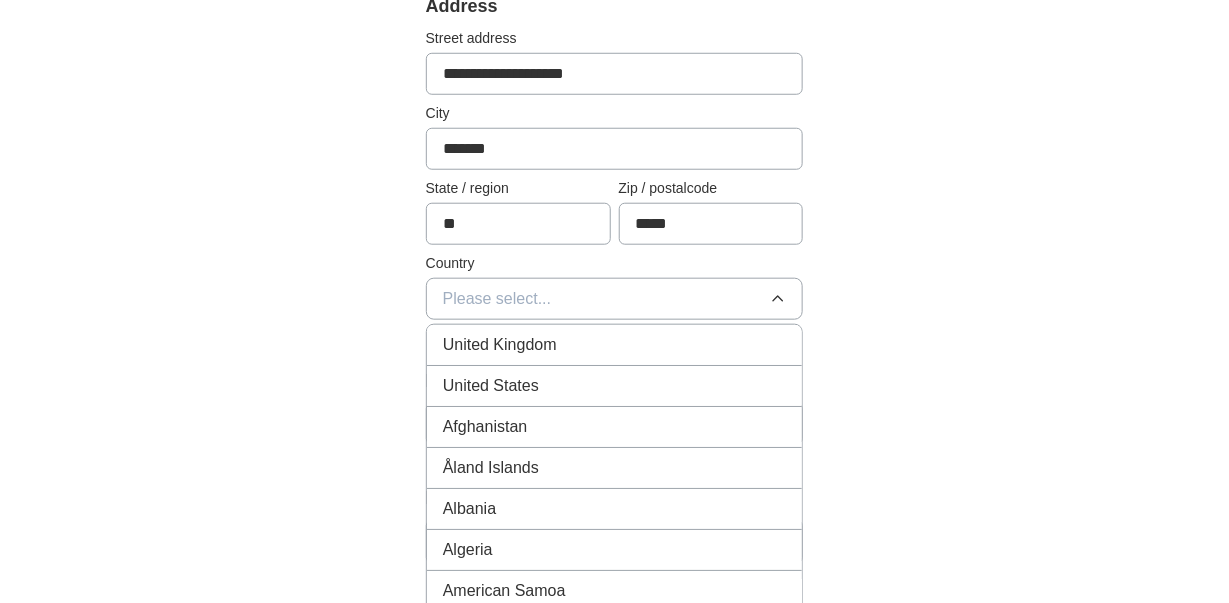 click on "United States" at bounding box center (615, 386) 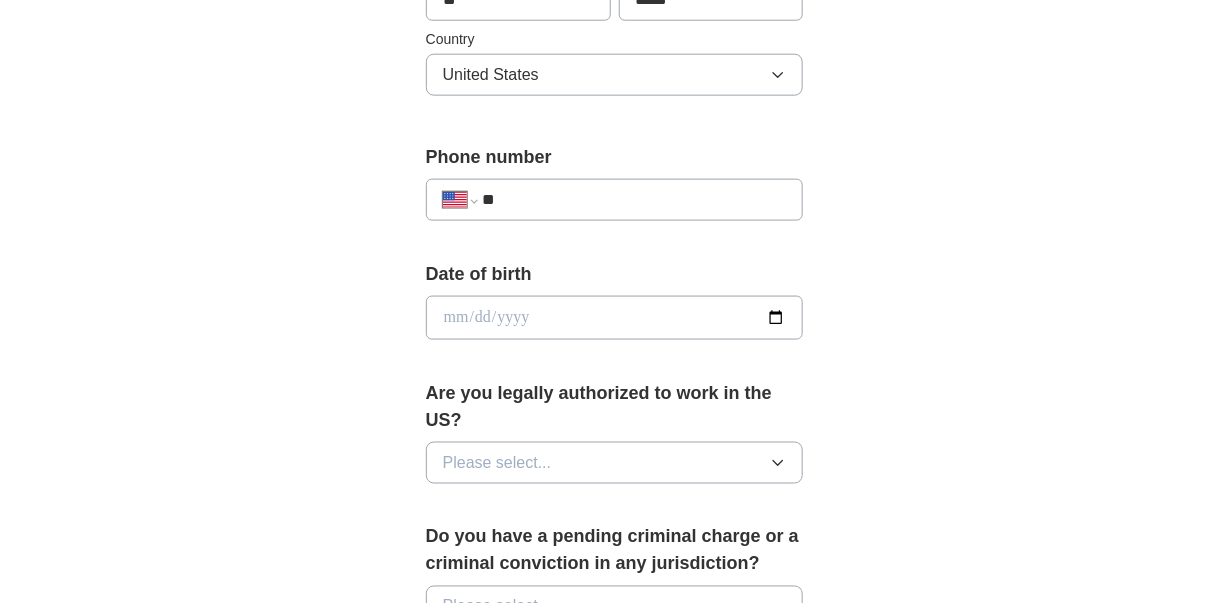 scroll, scrollTop: 700, scrollLeft: 0, axis: vertical 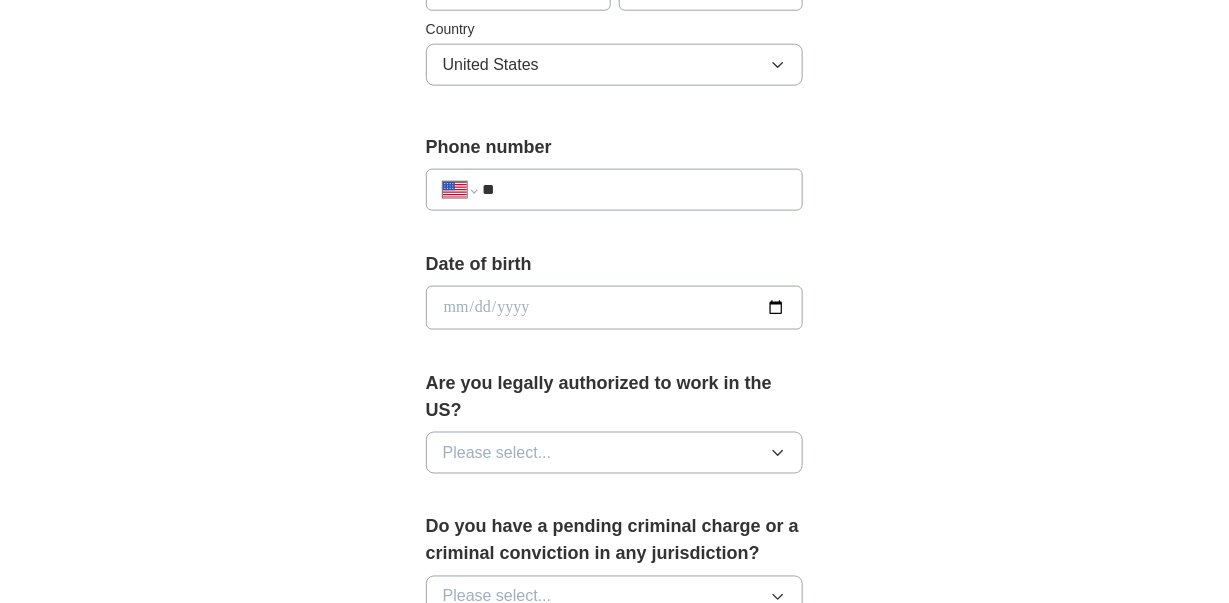 click on "**" at bounding box center [635, 190] 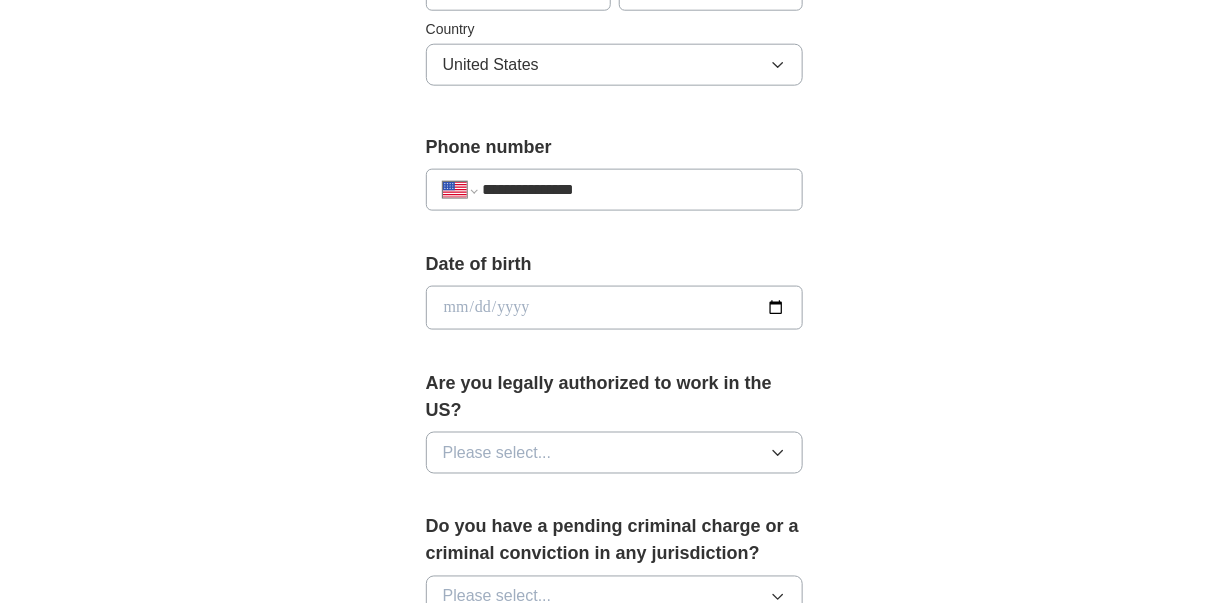 type on "**********" 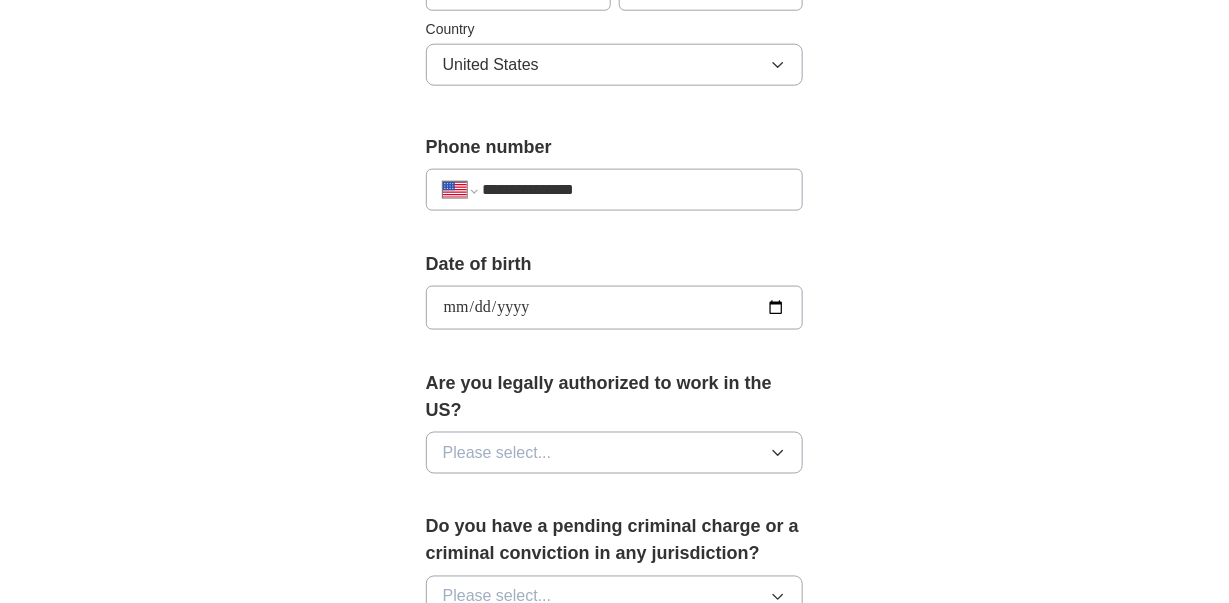 type on "**********" 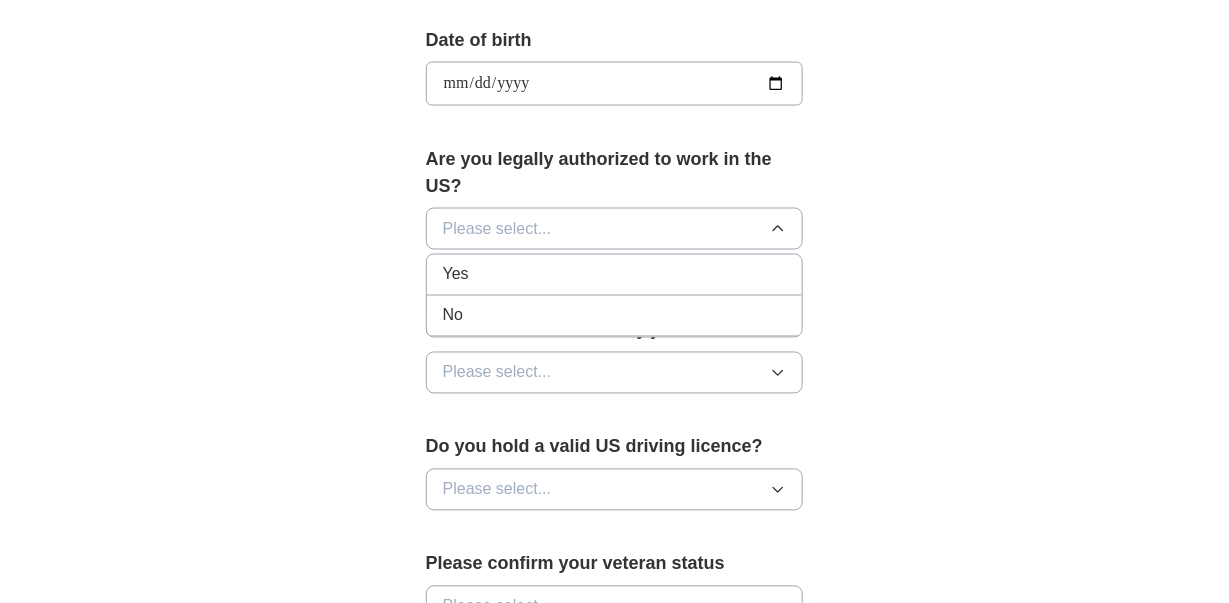 scroll, scrollTop: 933, scrollLeft: 0, axis: vertical 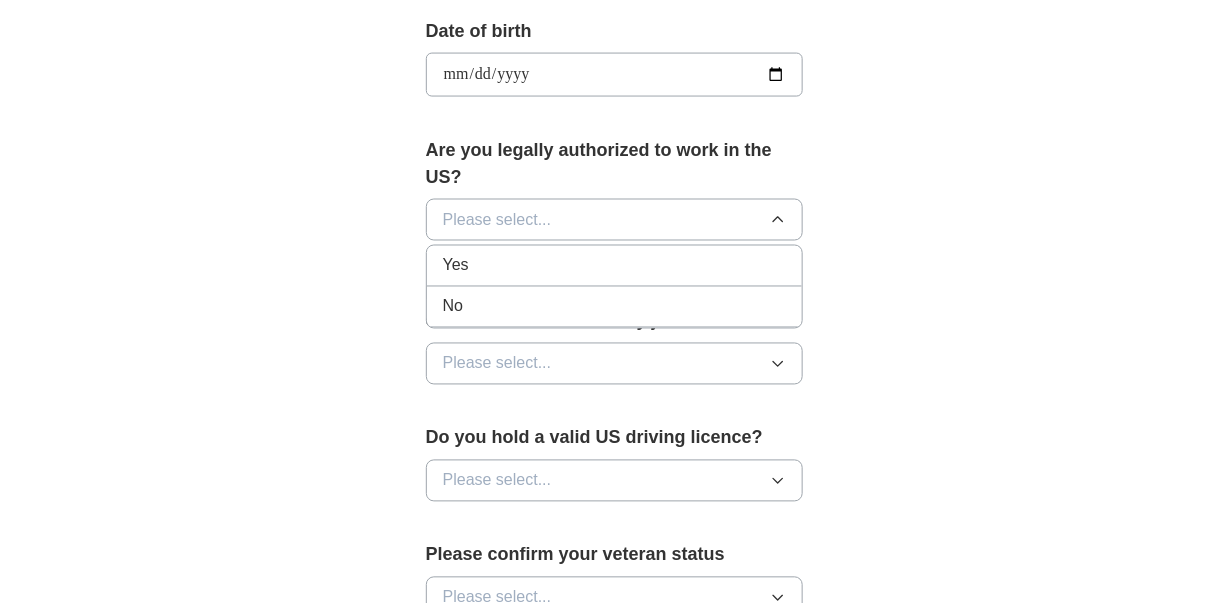 click on "Yes" at bounding box center (615, 266) 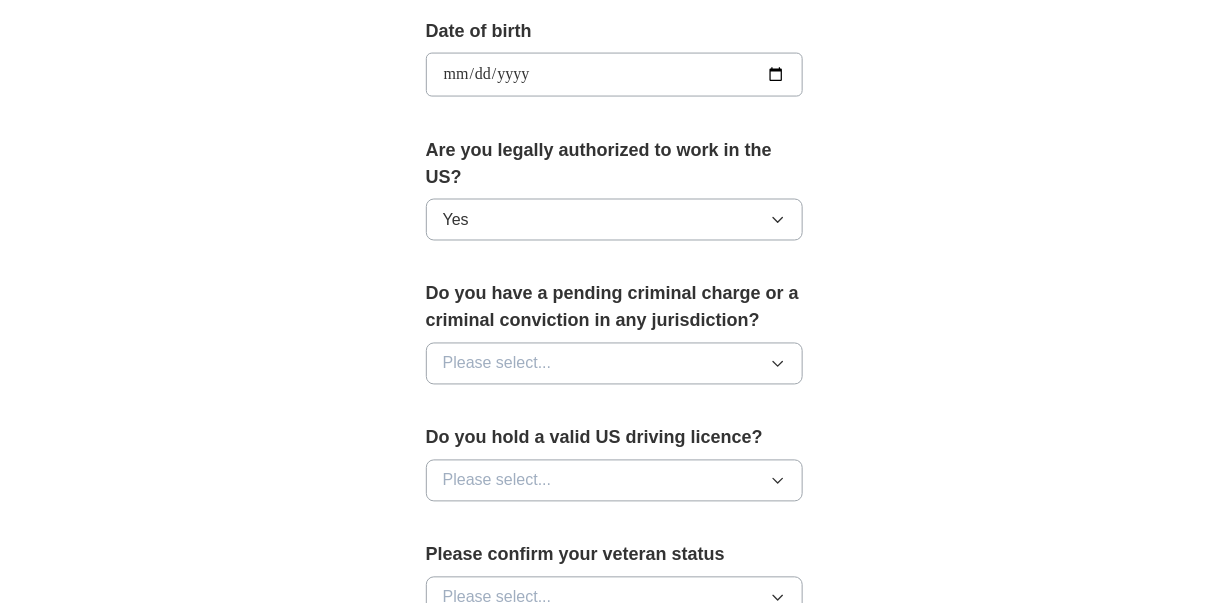 click 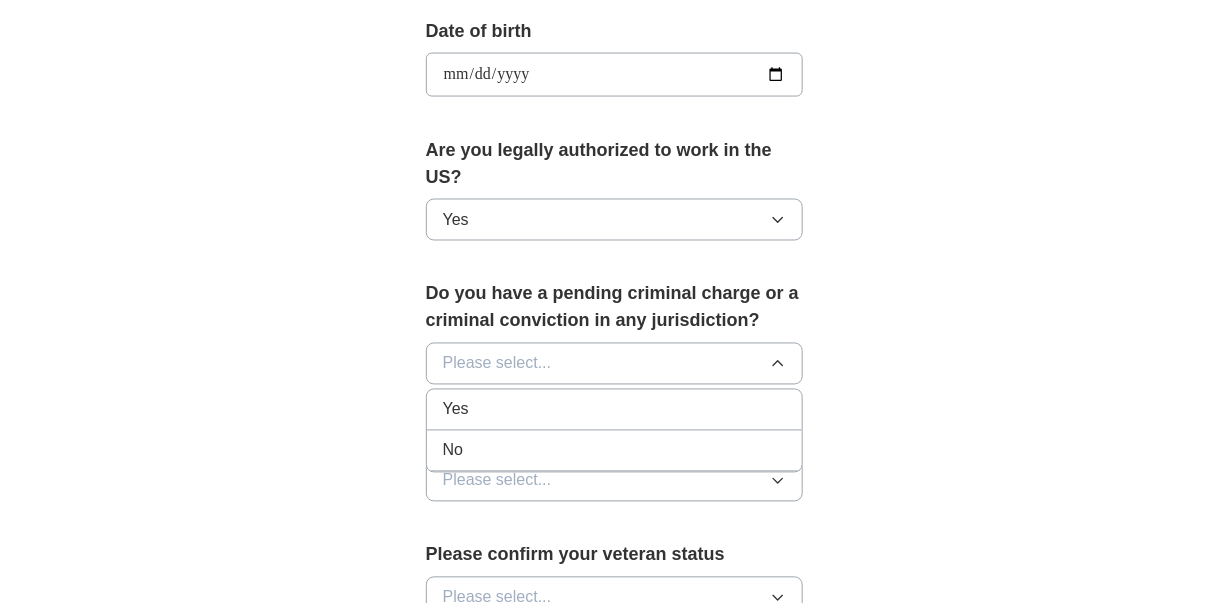 click on "No" at bounding box center [615, 451] 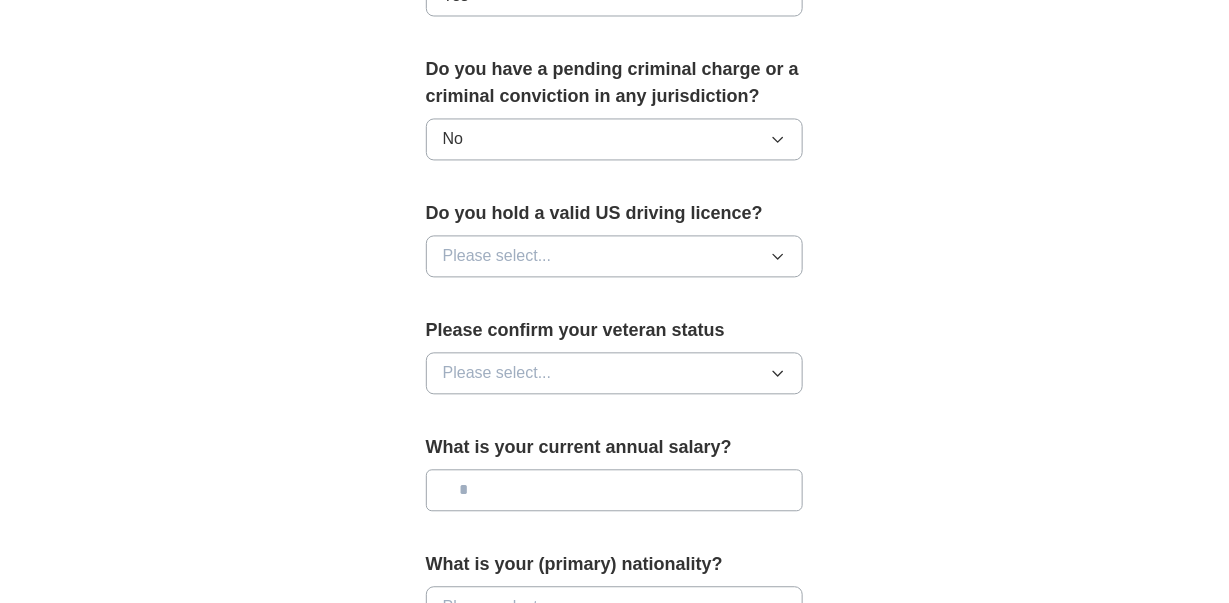 scroll, scrollTop: 1166, scrollLeft: 0, axis: vertical 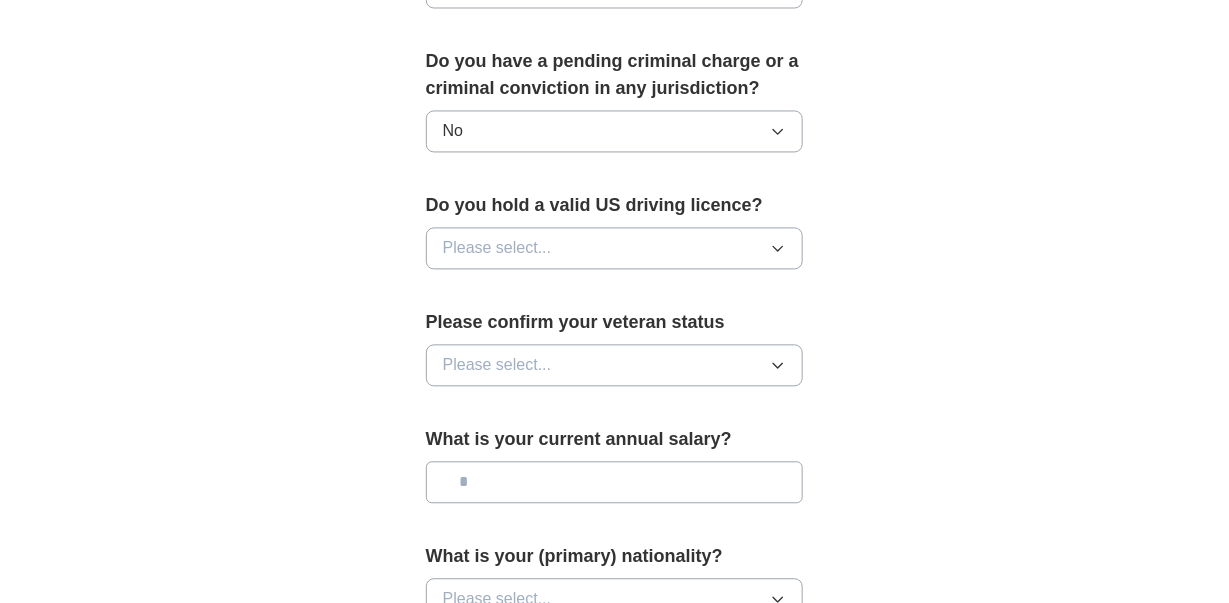 click 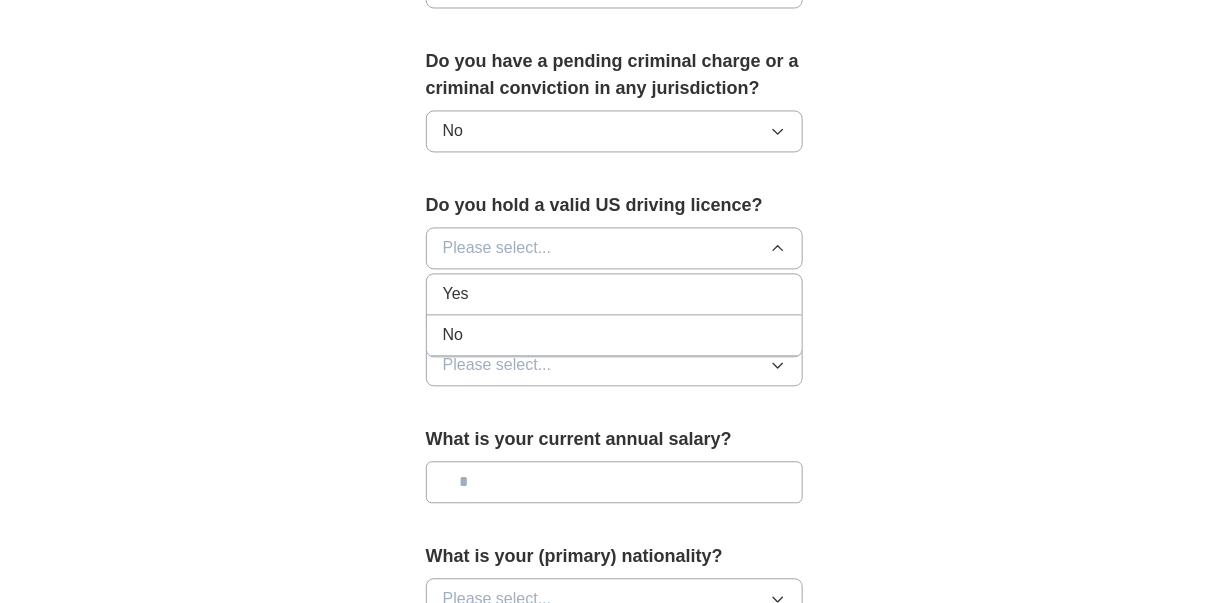 click on "Yes" at bounding box center (615, 294) 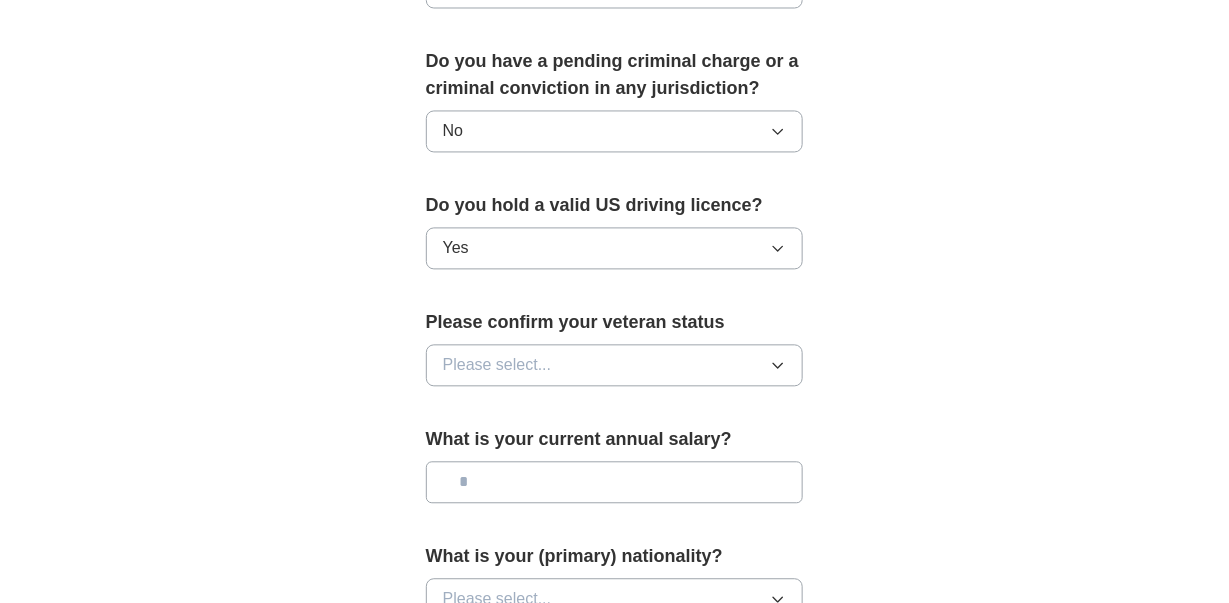 click 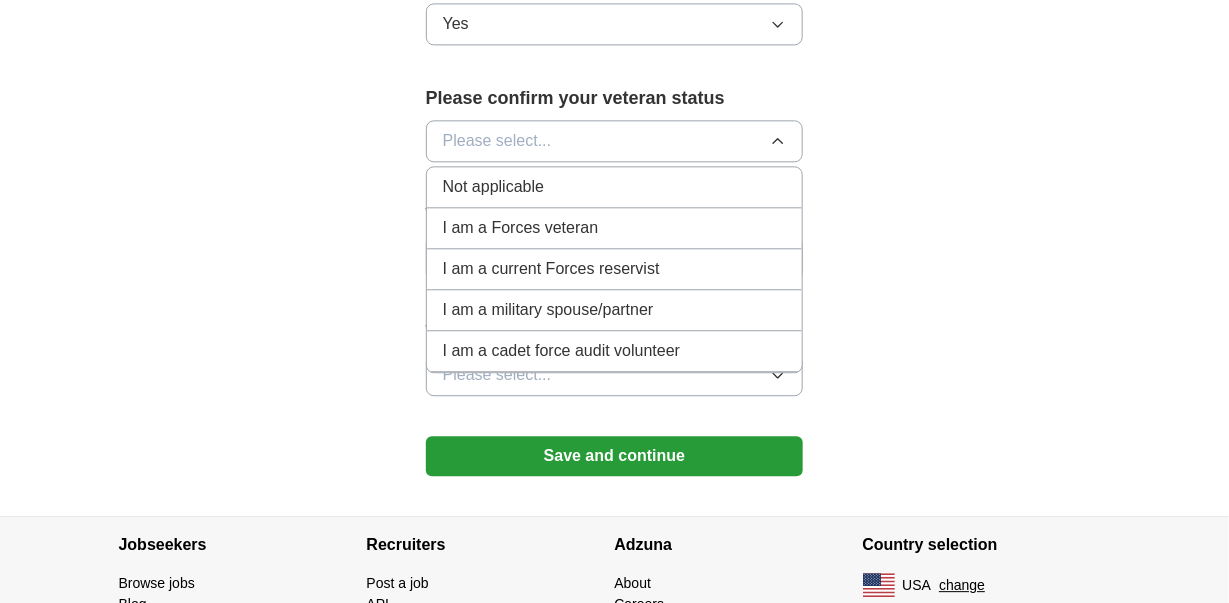 scroll, scrollTop: 1400, scrollLeft: 0, axis: vertical 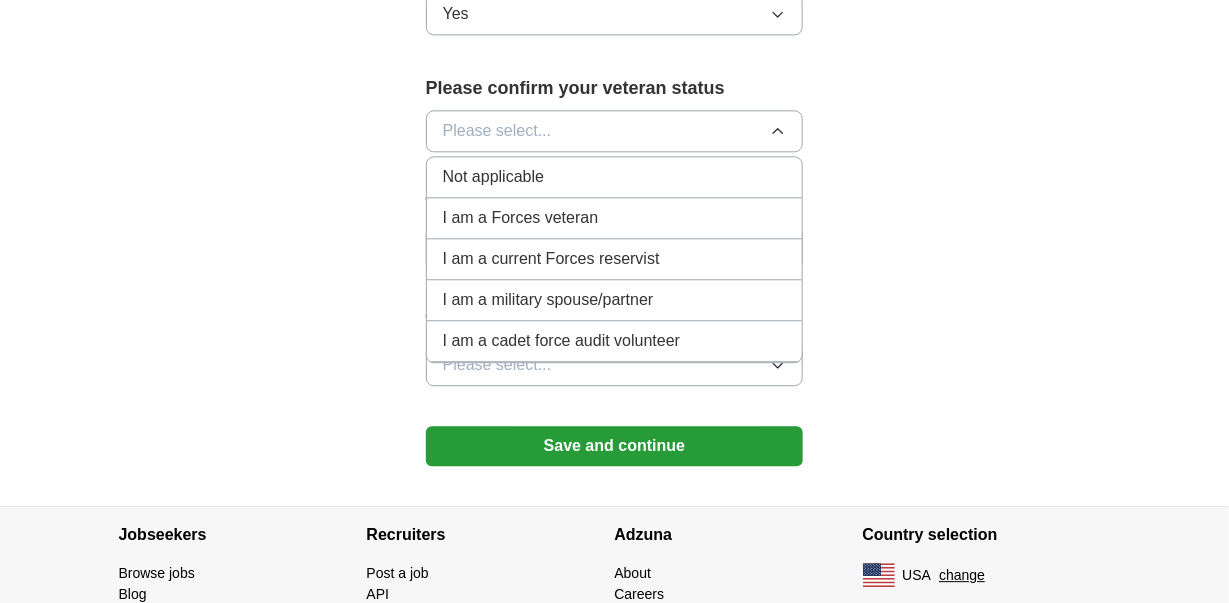 click on "Not applicable" at bounding box center [615, 177] 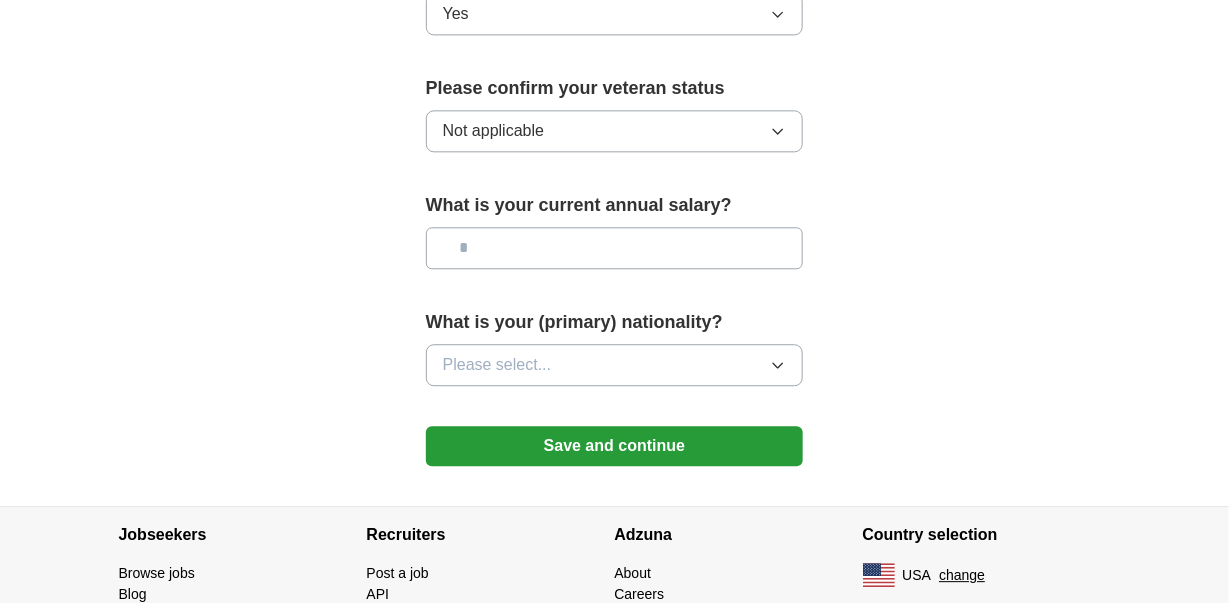 click at bounding box center (615, 248) 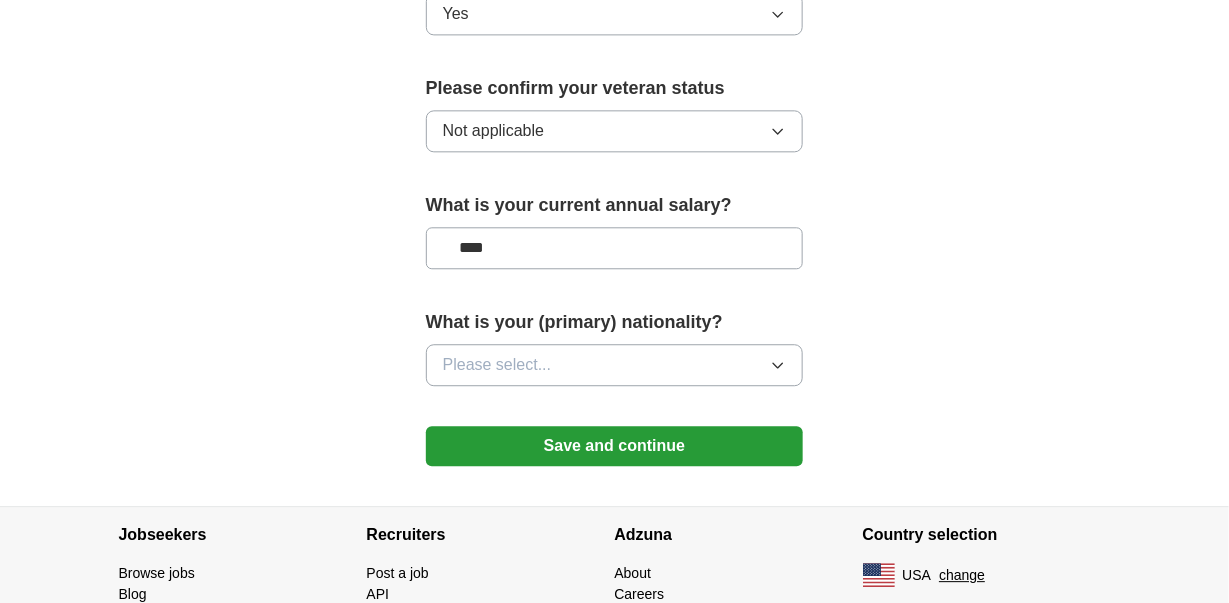 type on "****" 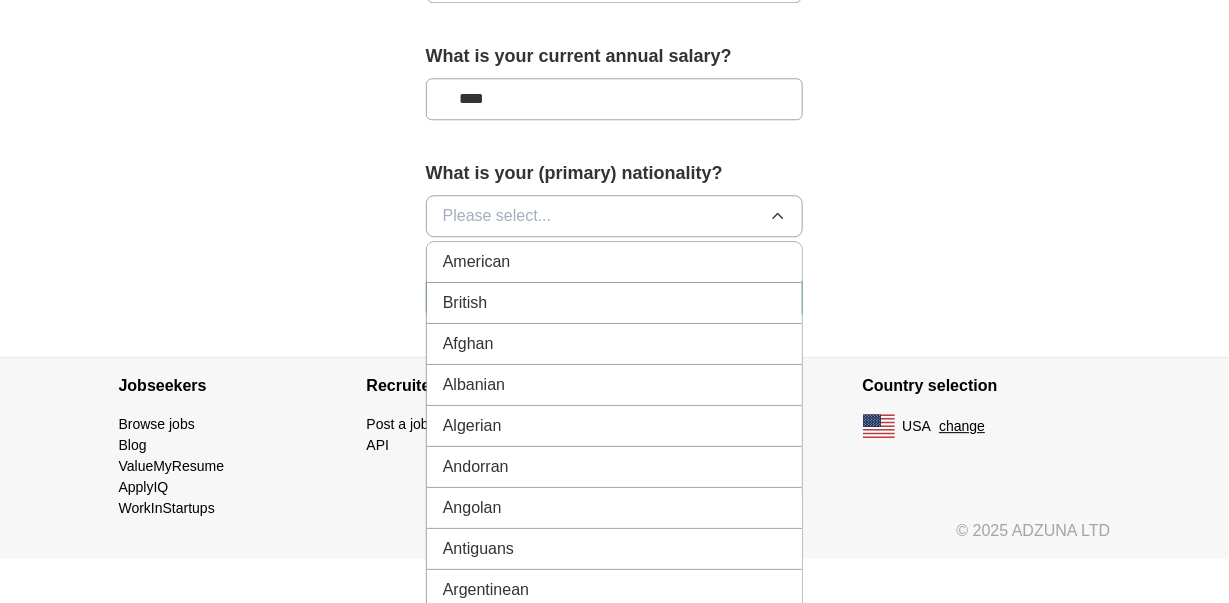 scroll, scrollTop: 1576, scrollLeft: 0, axis: vertical 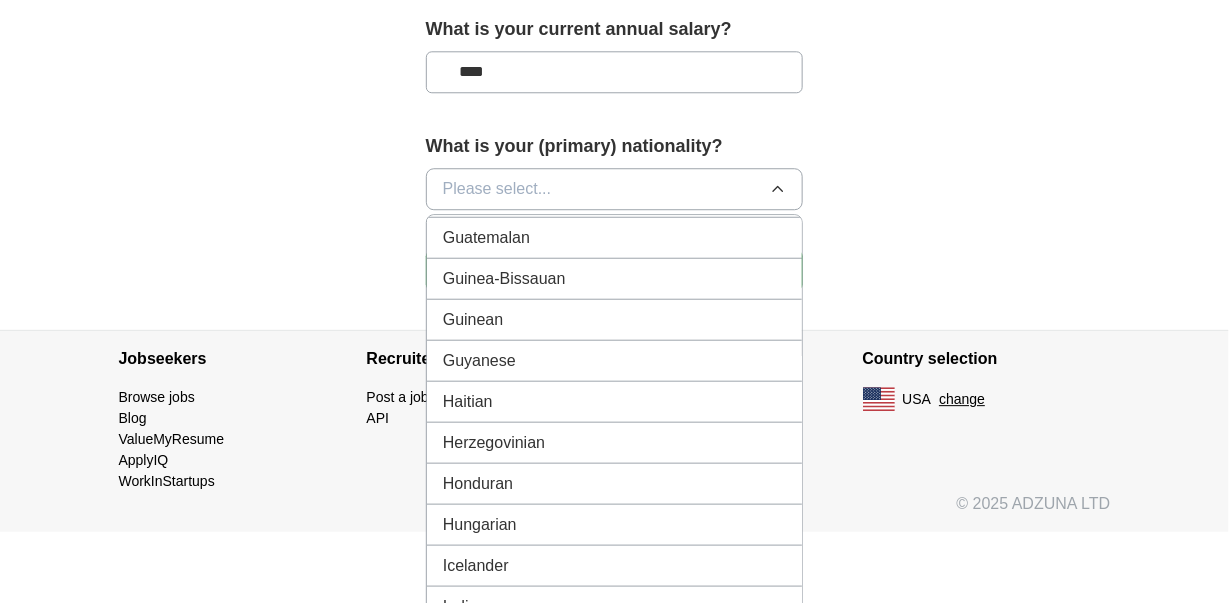 click on "Guyanese" at bounding box center (615, 361) 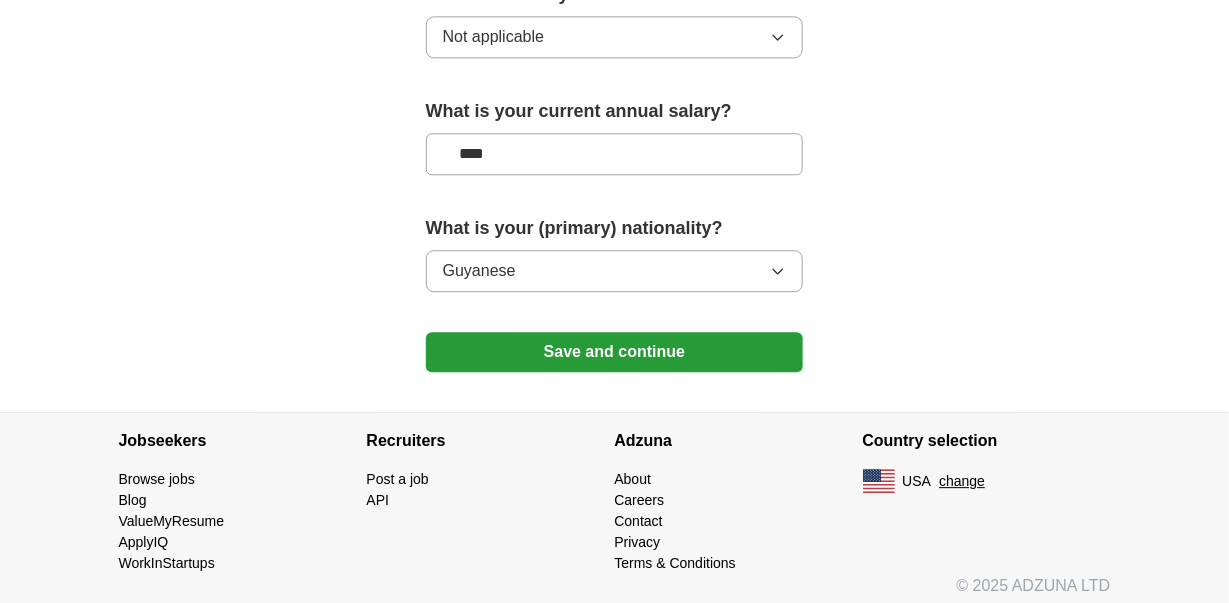 click on "Save and continue" at bounding box center [615, 352] 